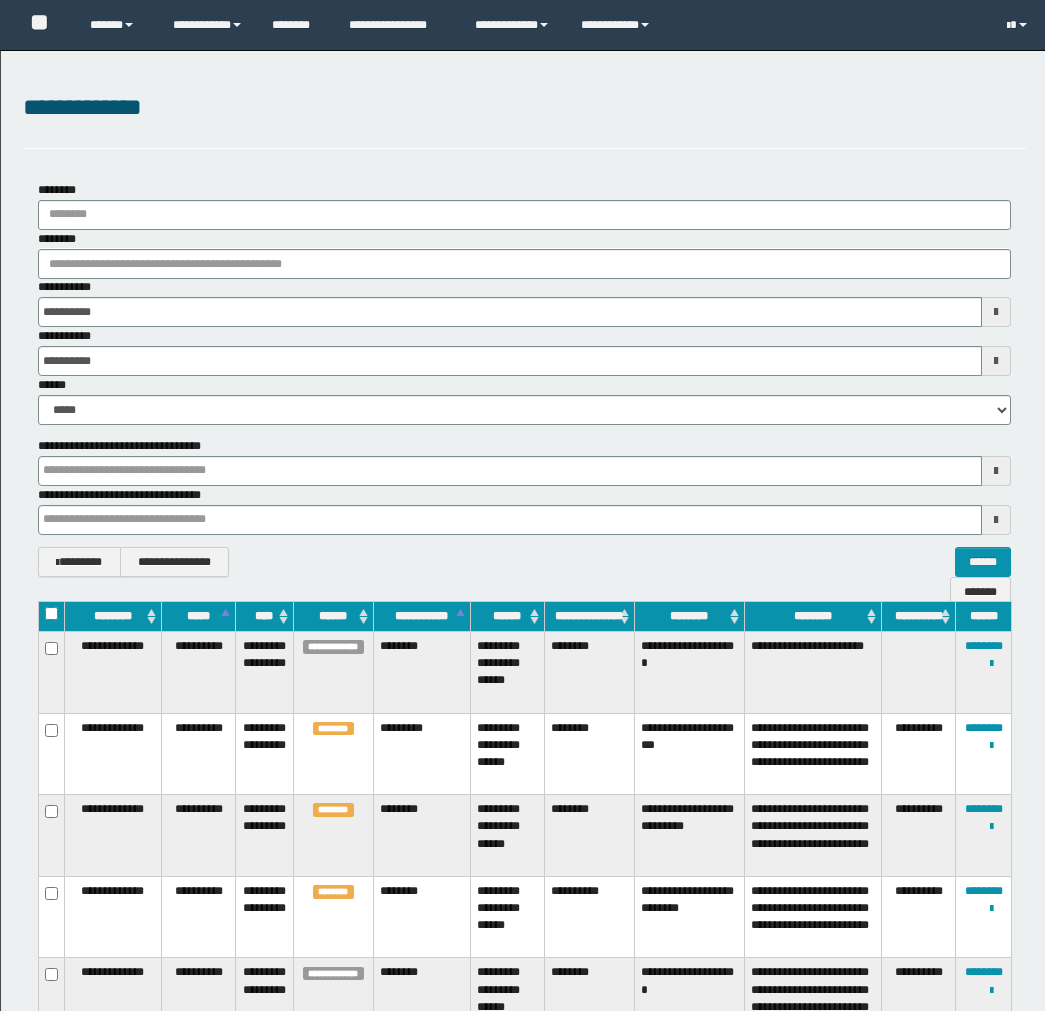 scroll, scrollTop: 0, scrollLeft: 0, axis: both 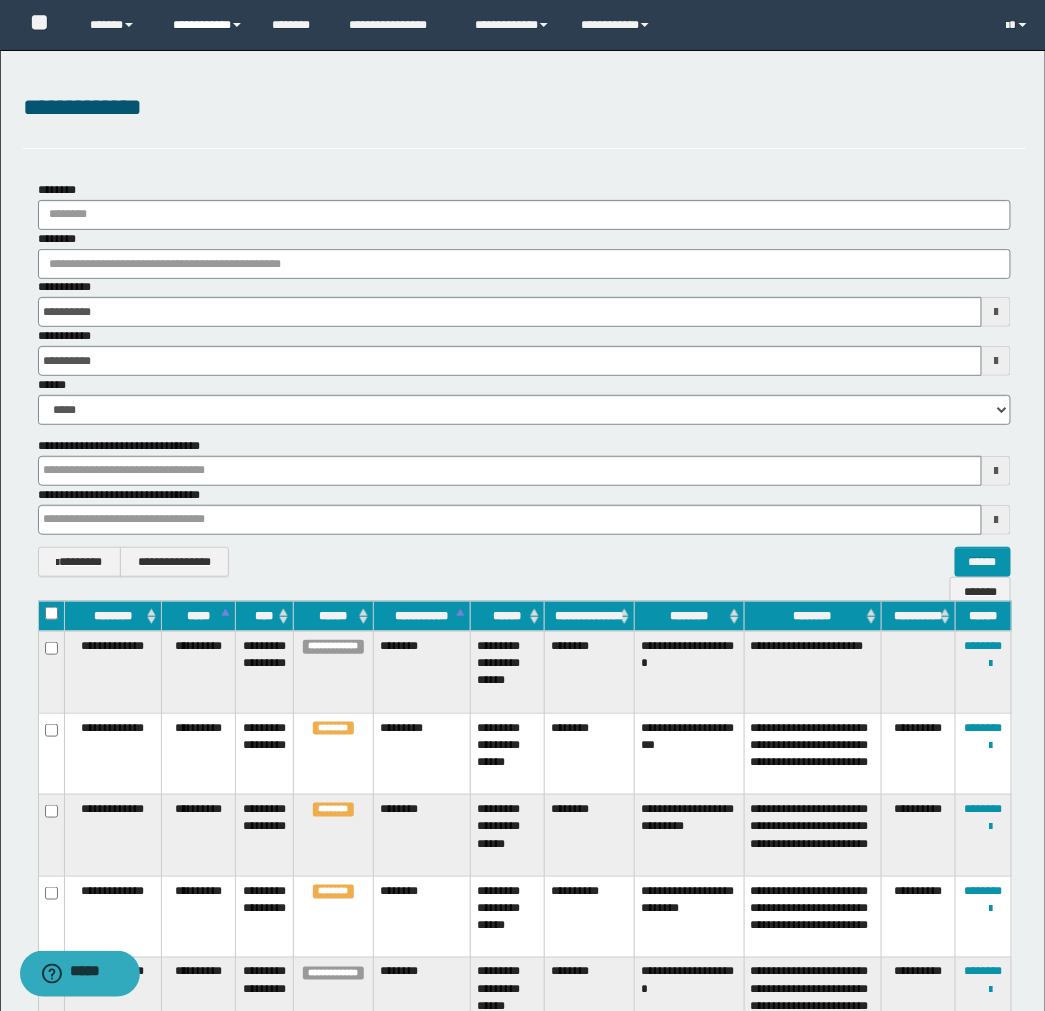 click on "**********" at bounding box center (207, 25) 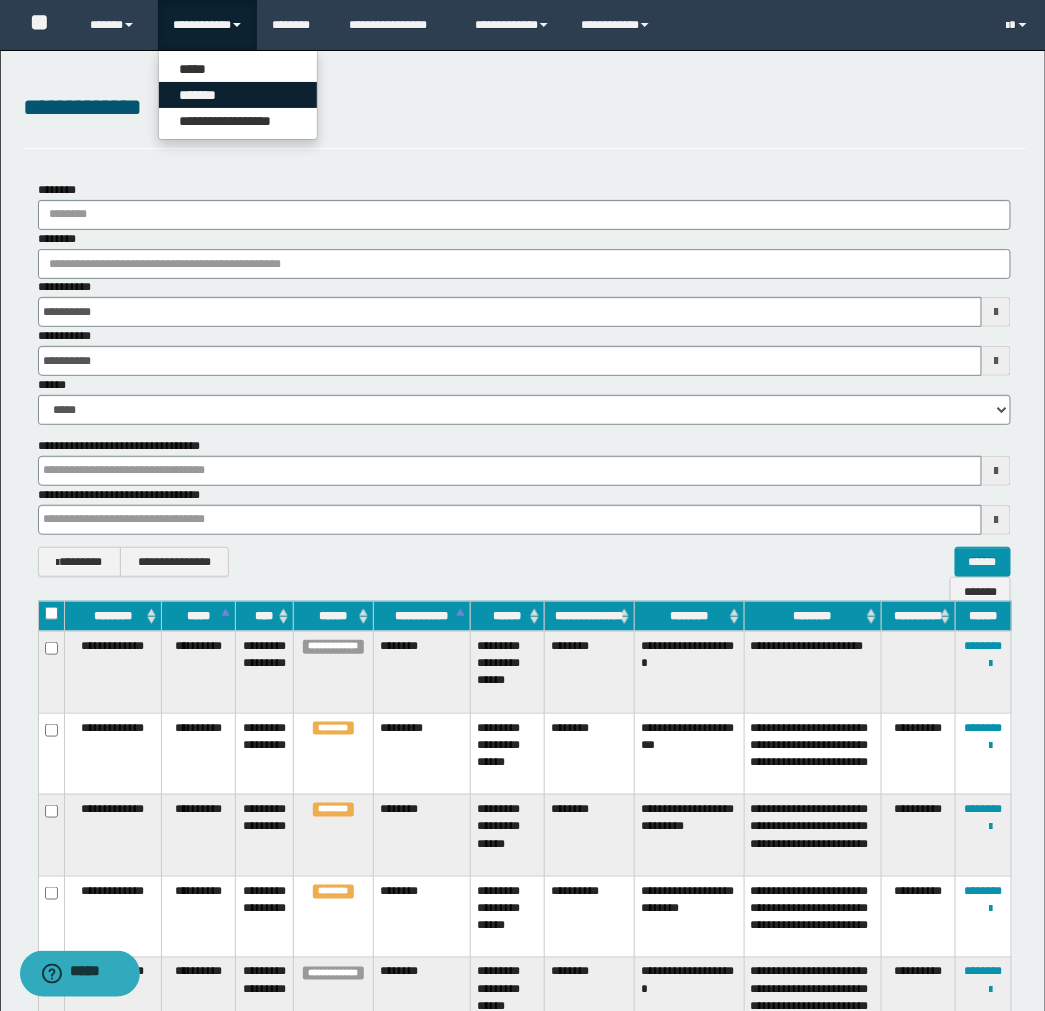 click on "*******" at bounding box center (238, 95) 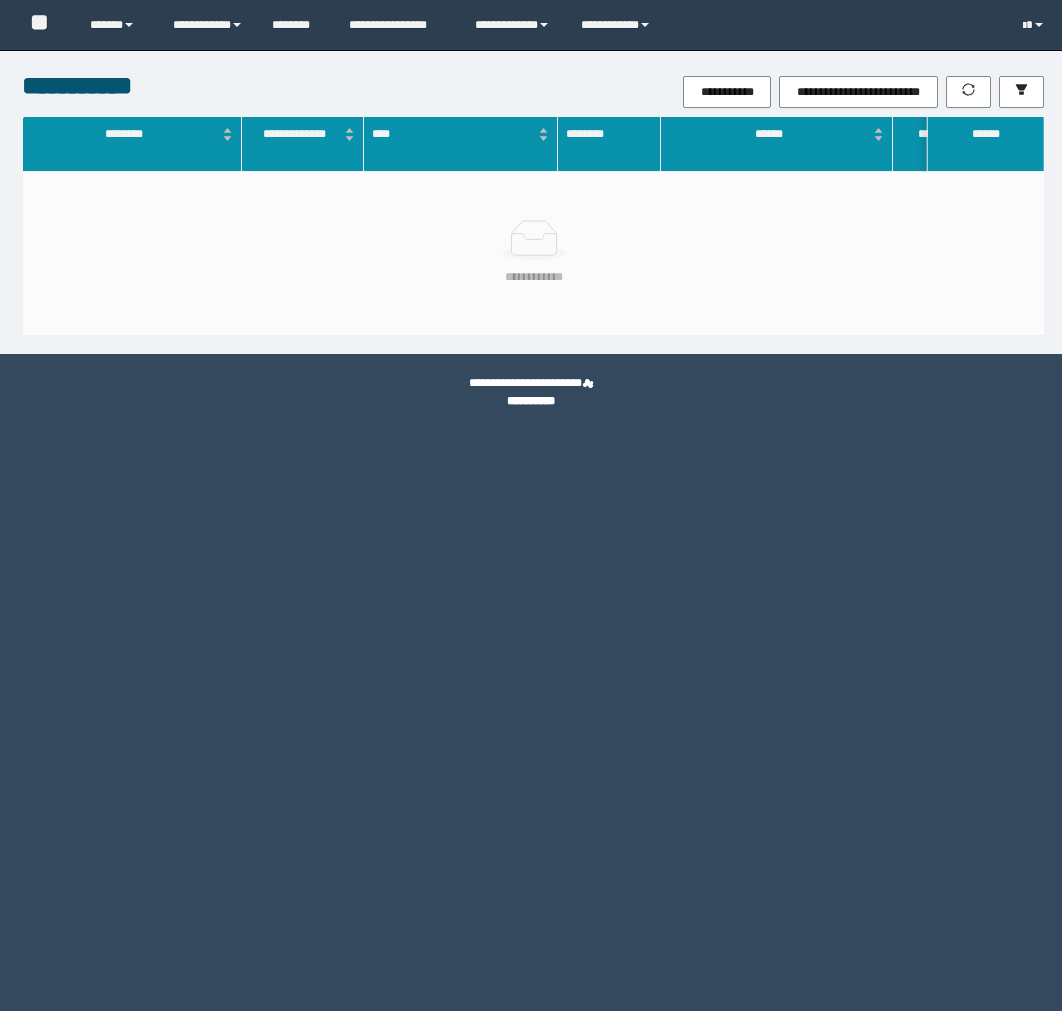scroll, scrollTop: 0, scrollLeft: 0, axis: both 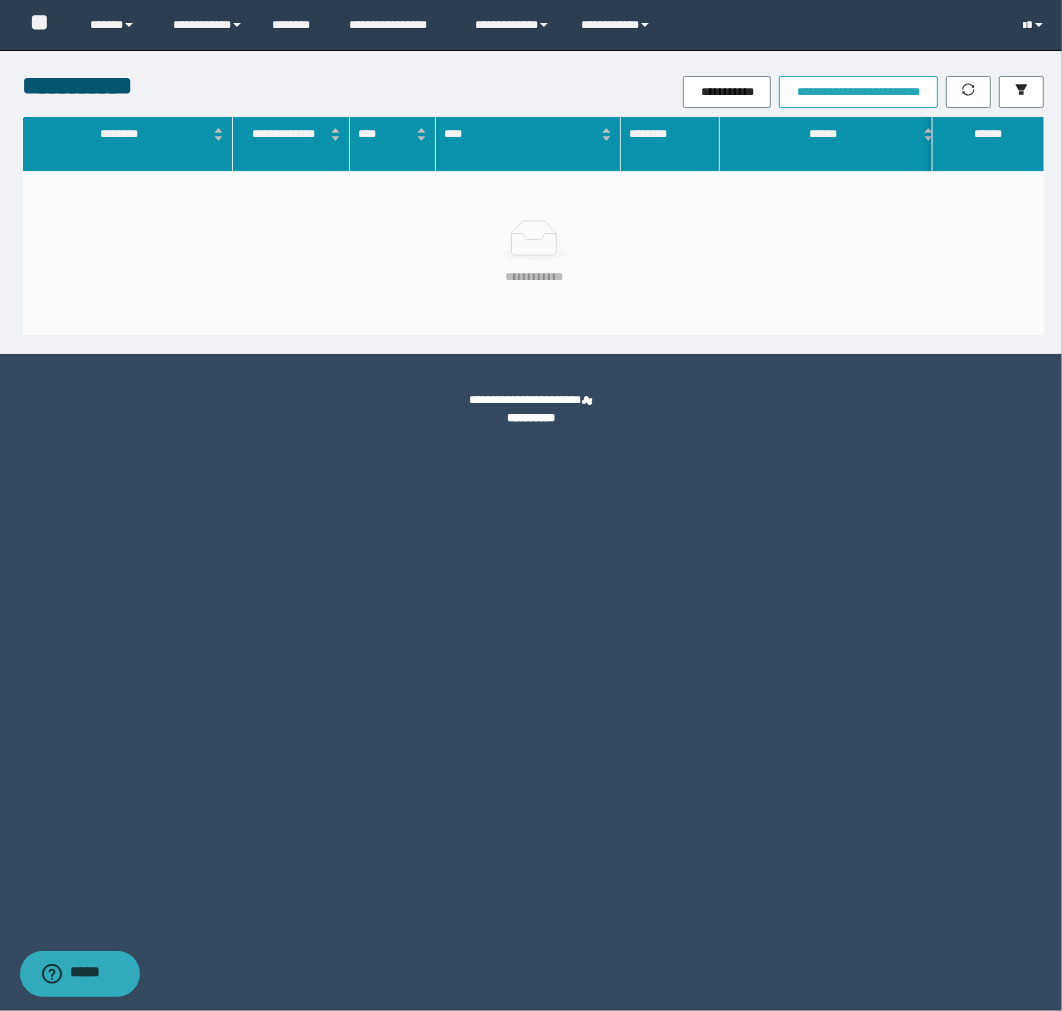 click on "**********" at bounding box center (858, 92) 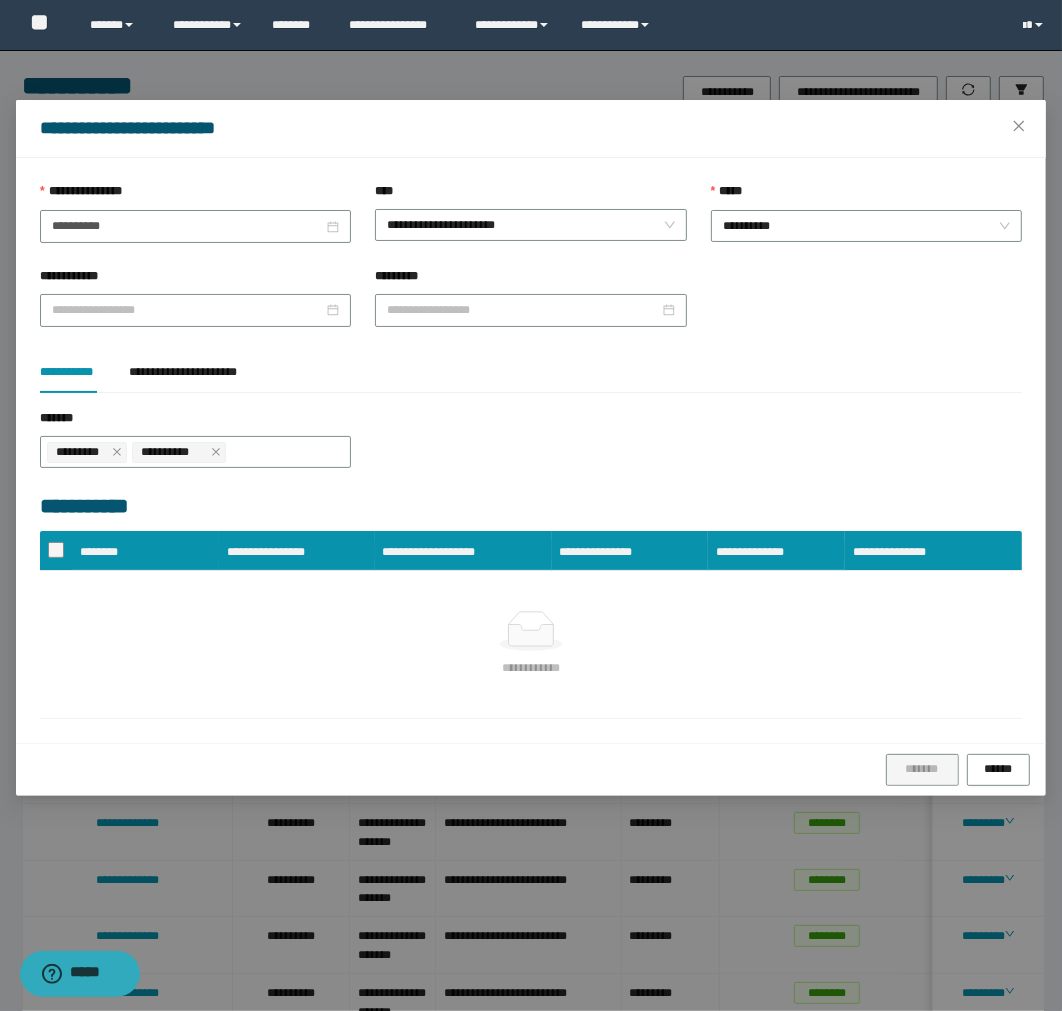 click on "**********" at bounding box center (531, 644) 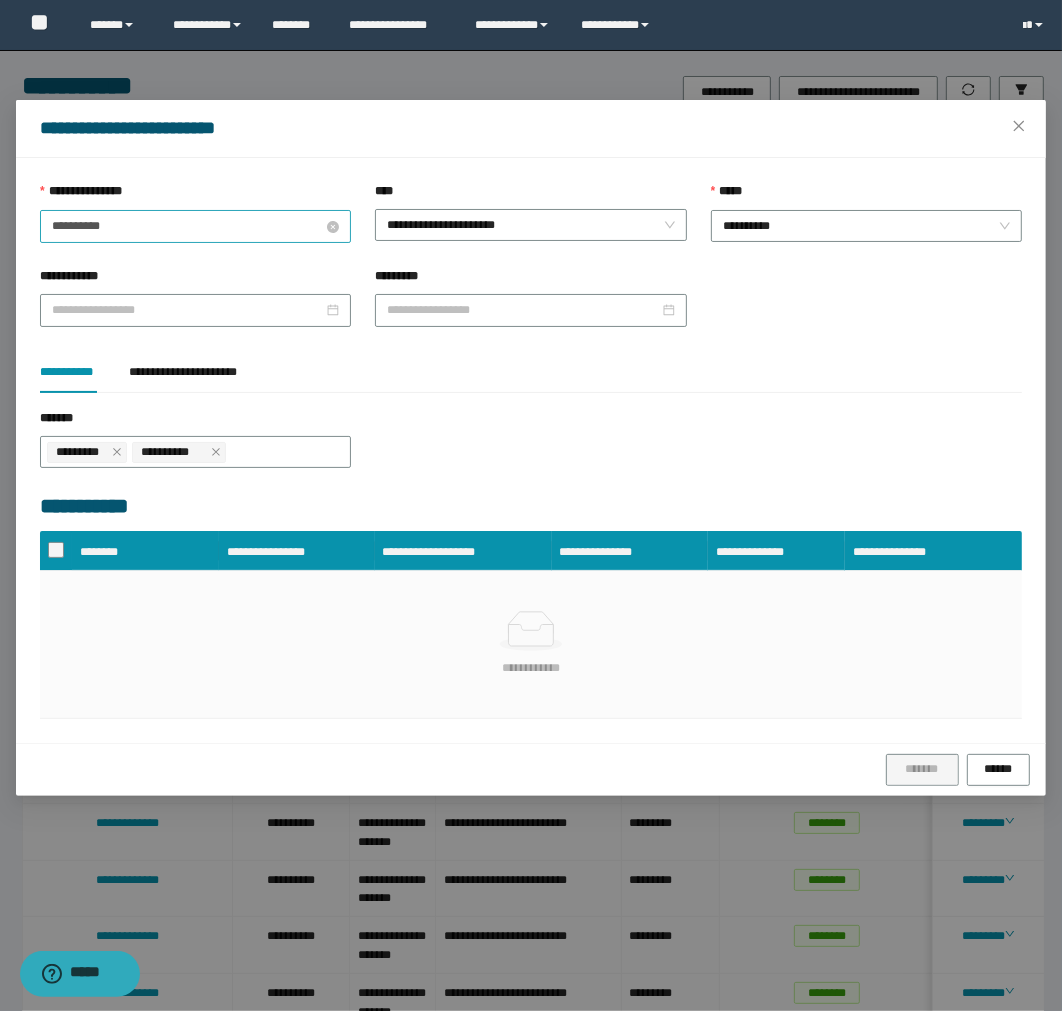 click on "**********" at bounding box center [187, 226] 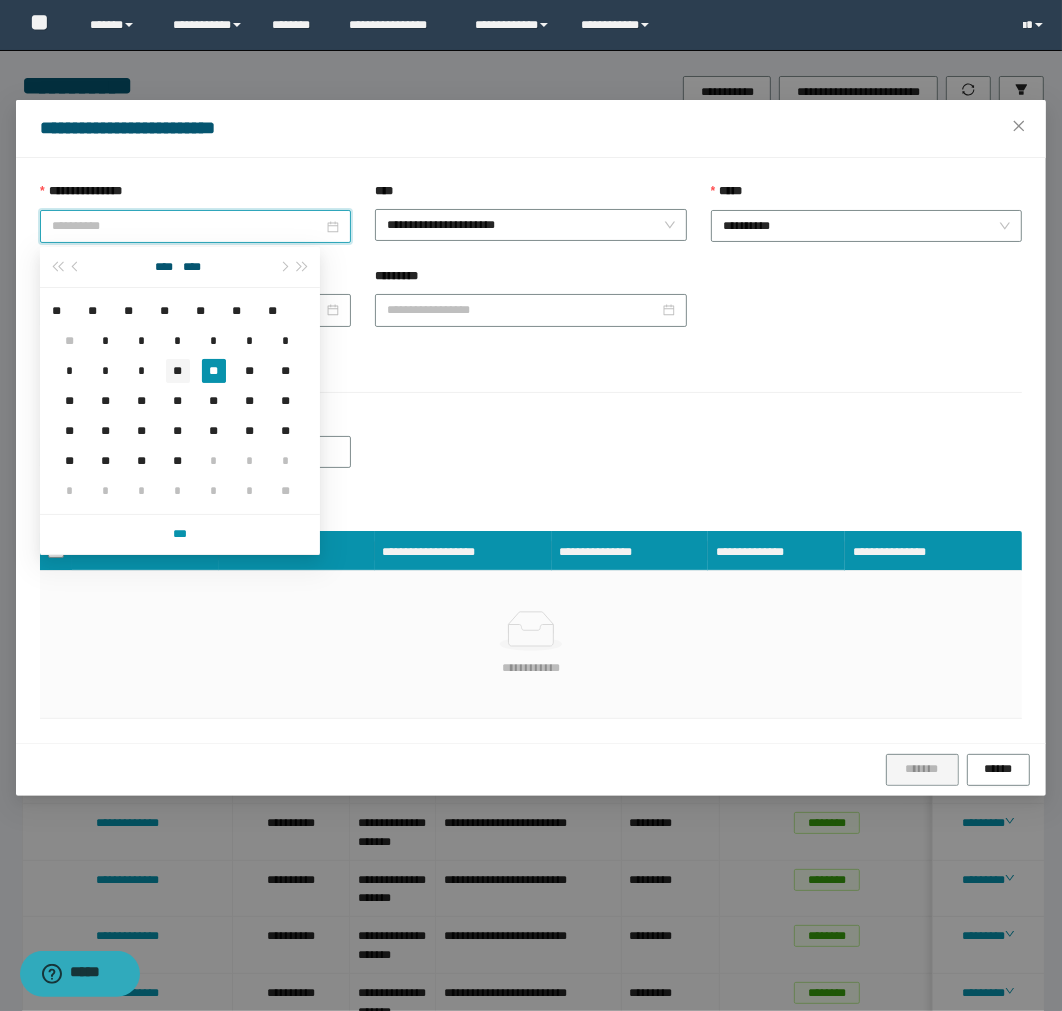 type on "**********" 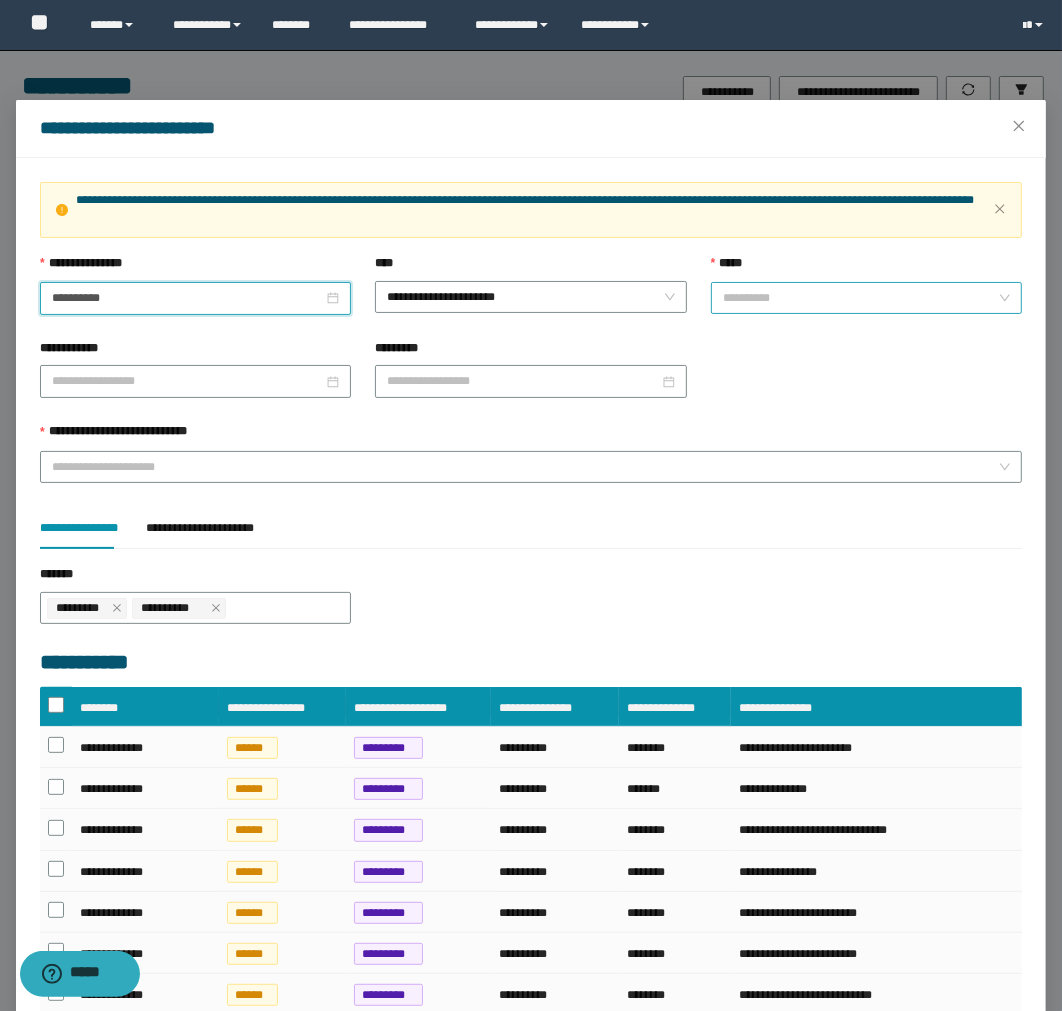 click on "**********" at bounding box center [866, 298] 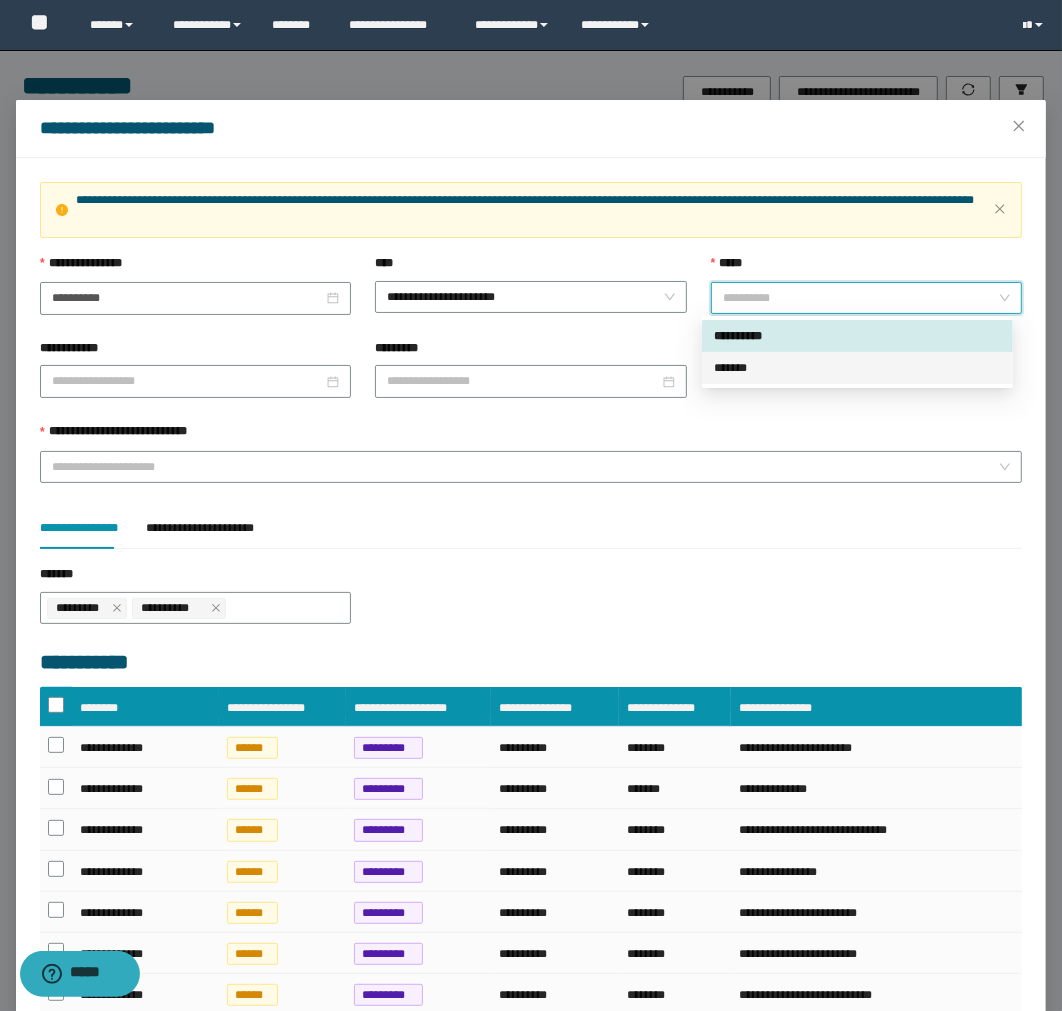 click on "*******" at bounding box center [857, 368] 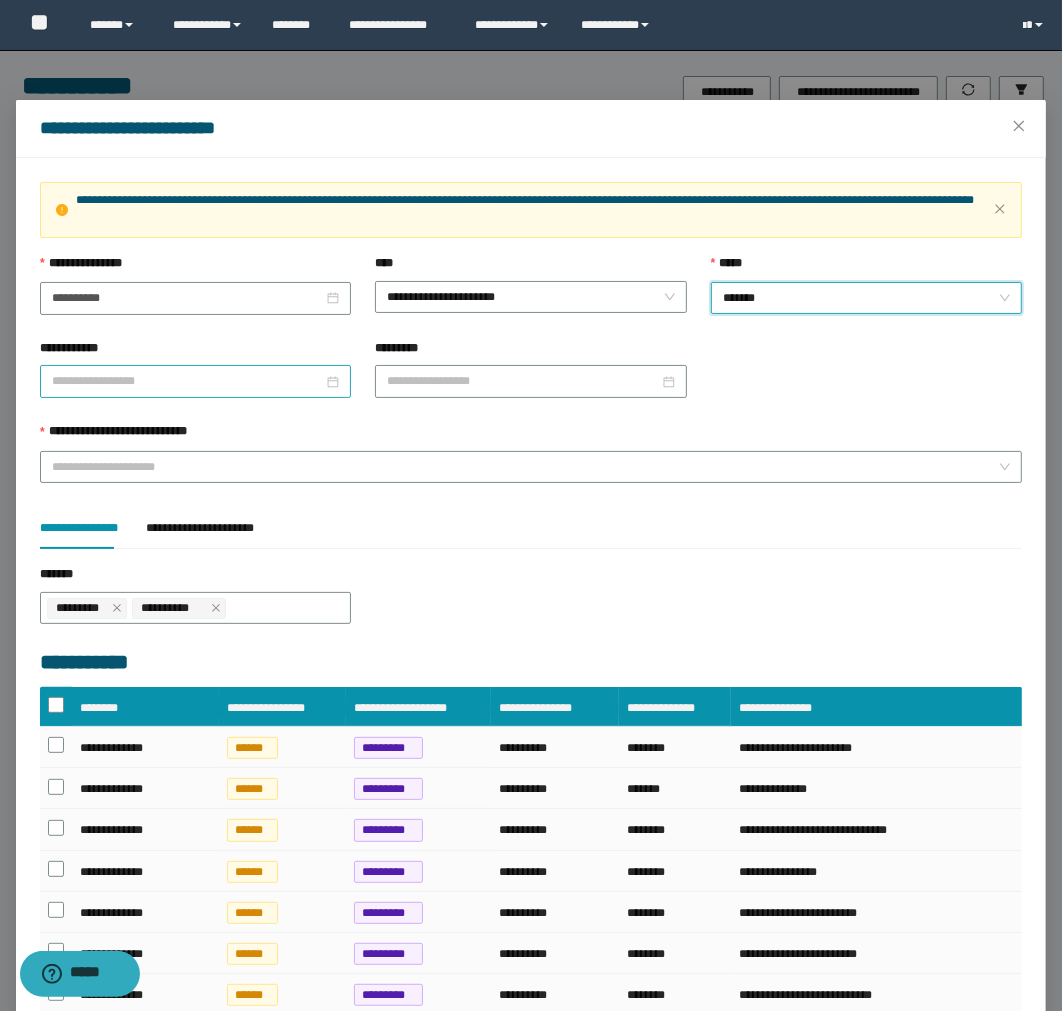 click at bounding box center [195, 381] 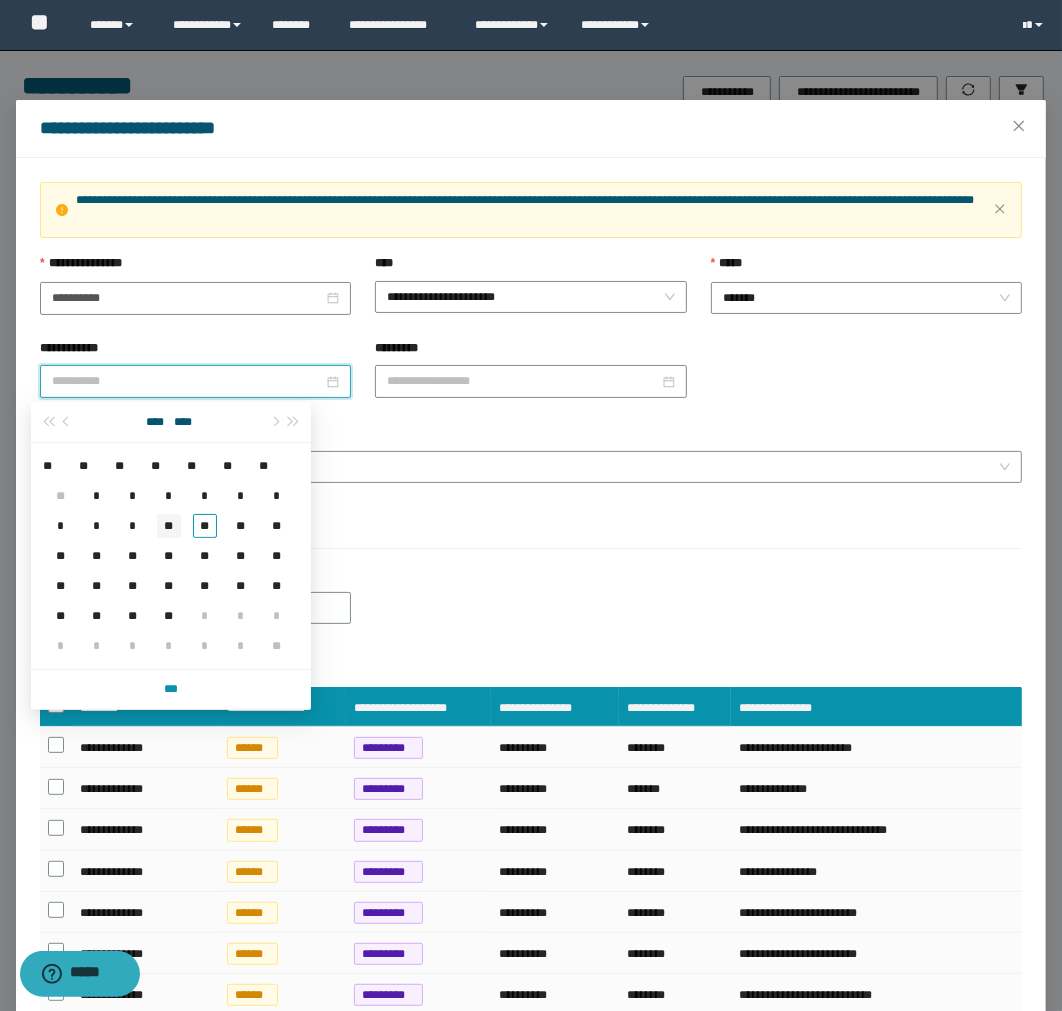 type on "**********" 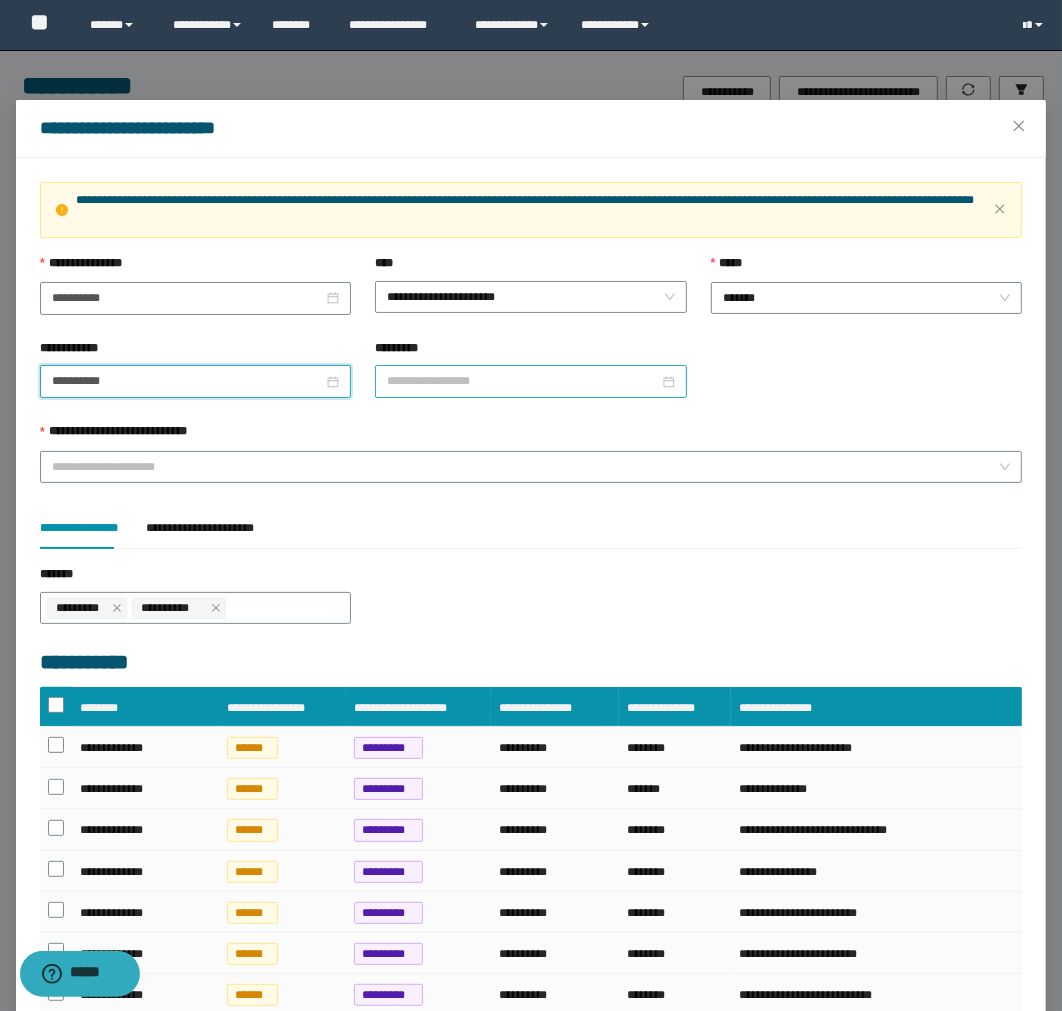 click on "*********" at bounding box center [522, 381] 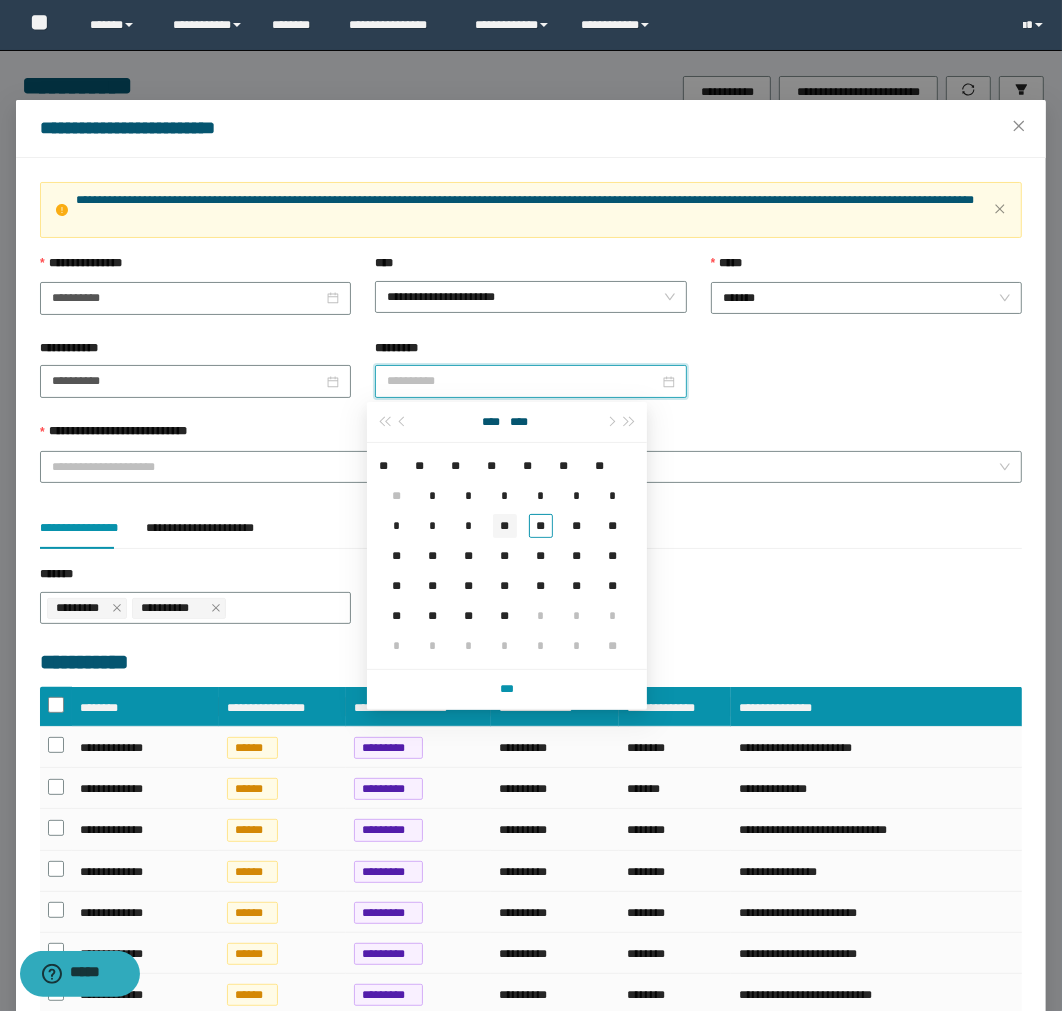 type on "**********" 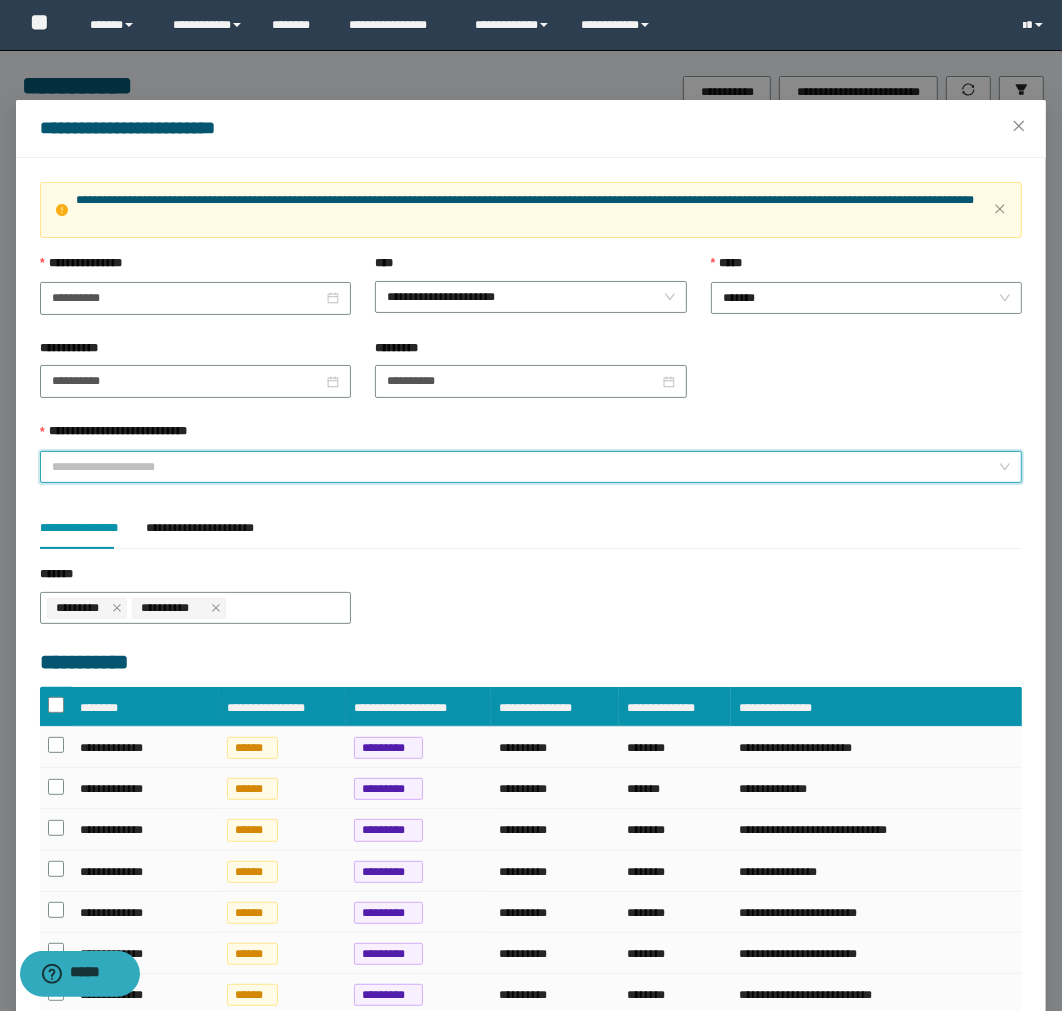 click on "**********" at bounding box center (525, 467) 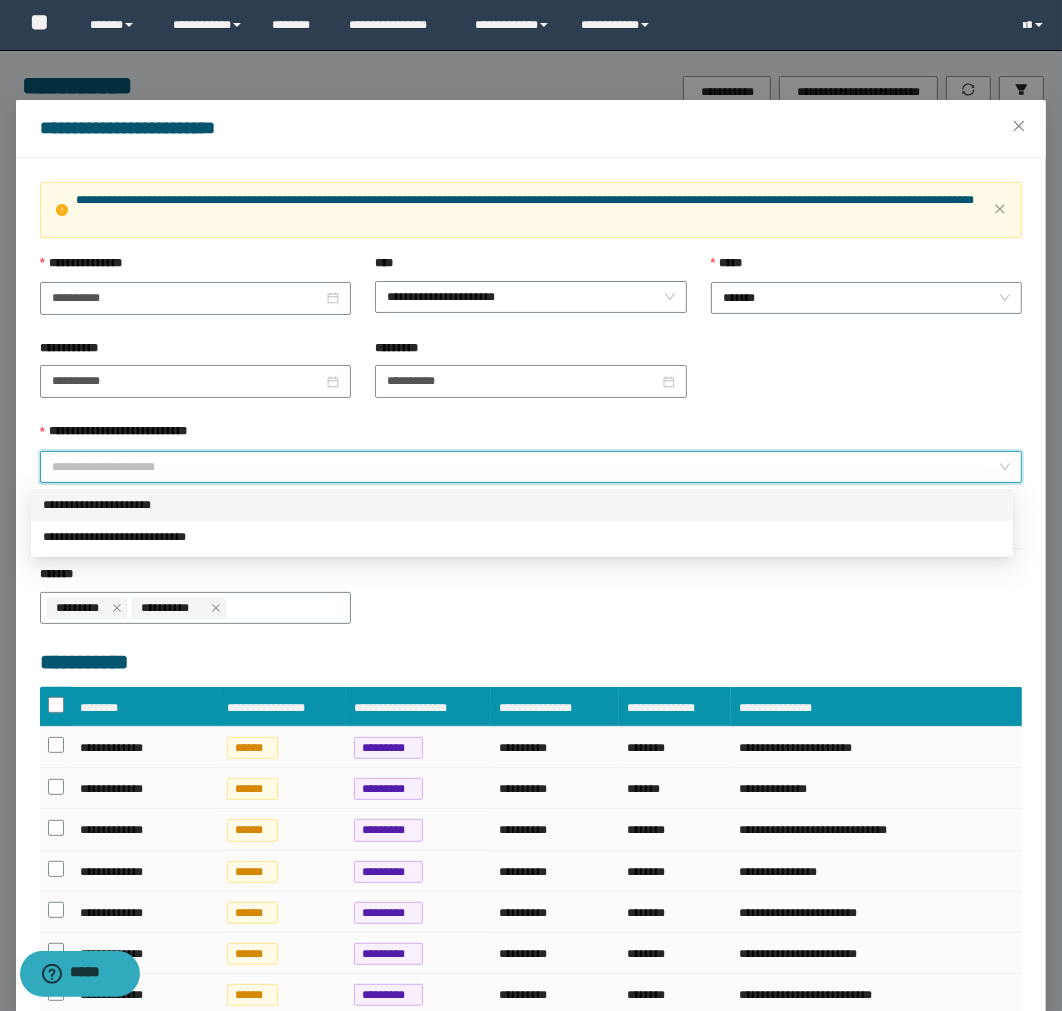 click on "**********" at bounding box center (522, 505) 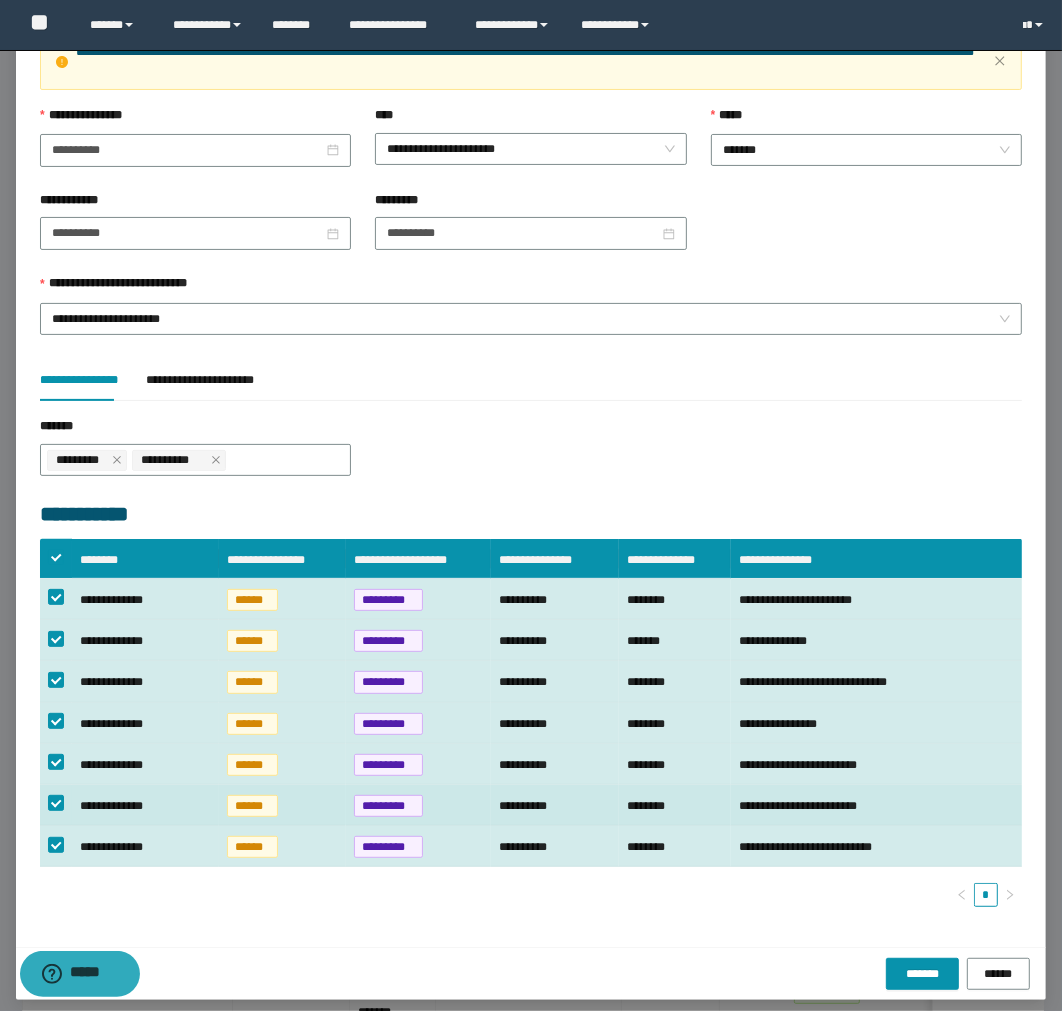 scroll, scrollTop: 150, scrollLeft: 0, axis: vertical 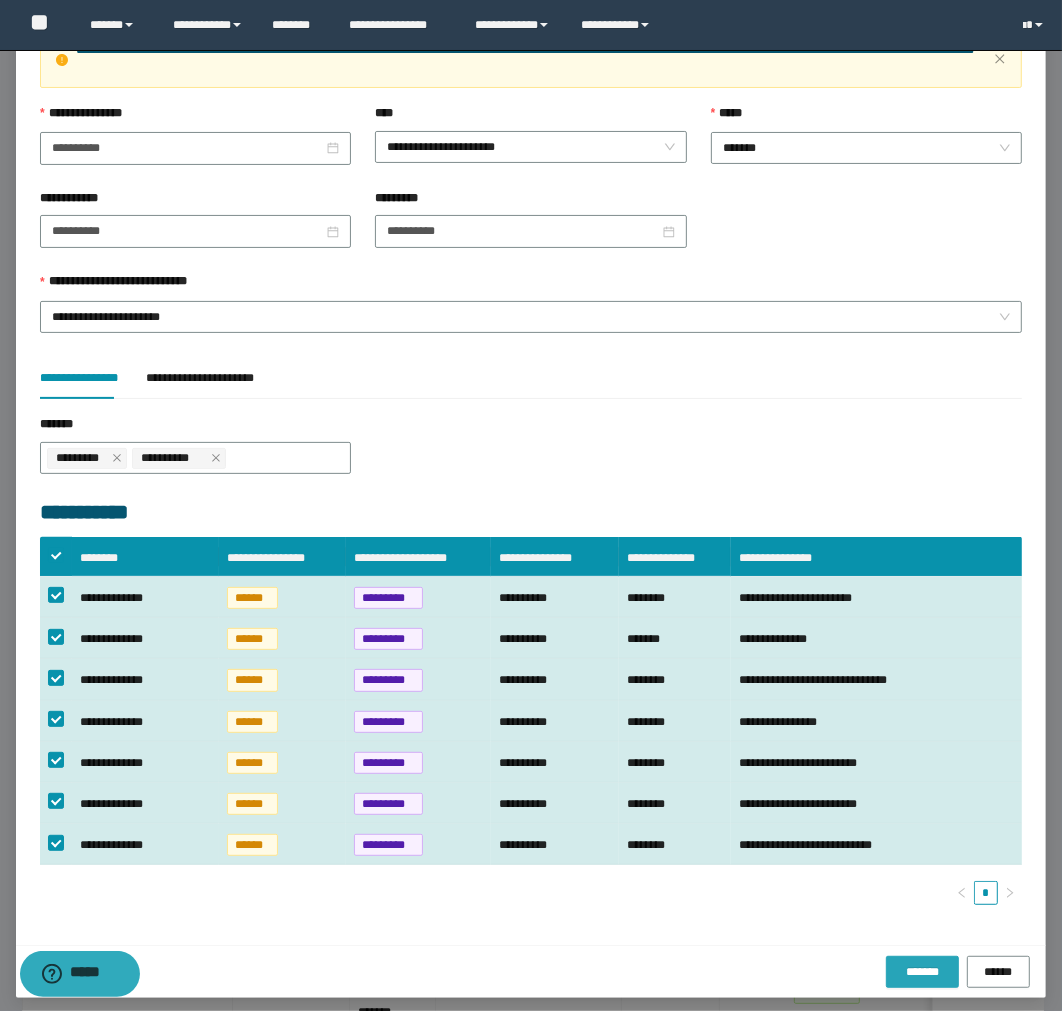 click on "*******" at bounding box center [922, 972] 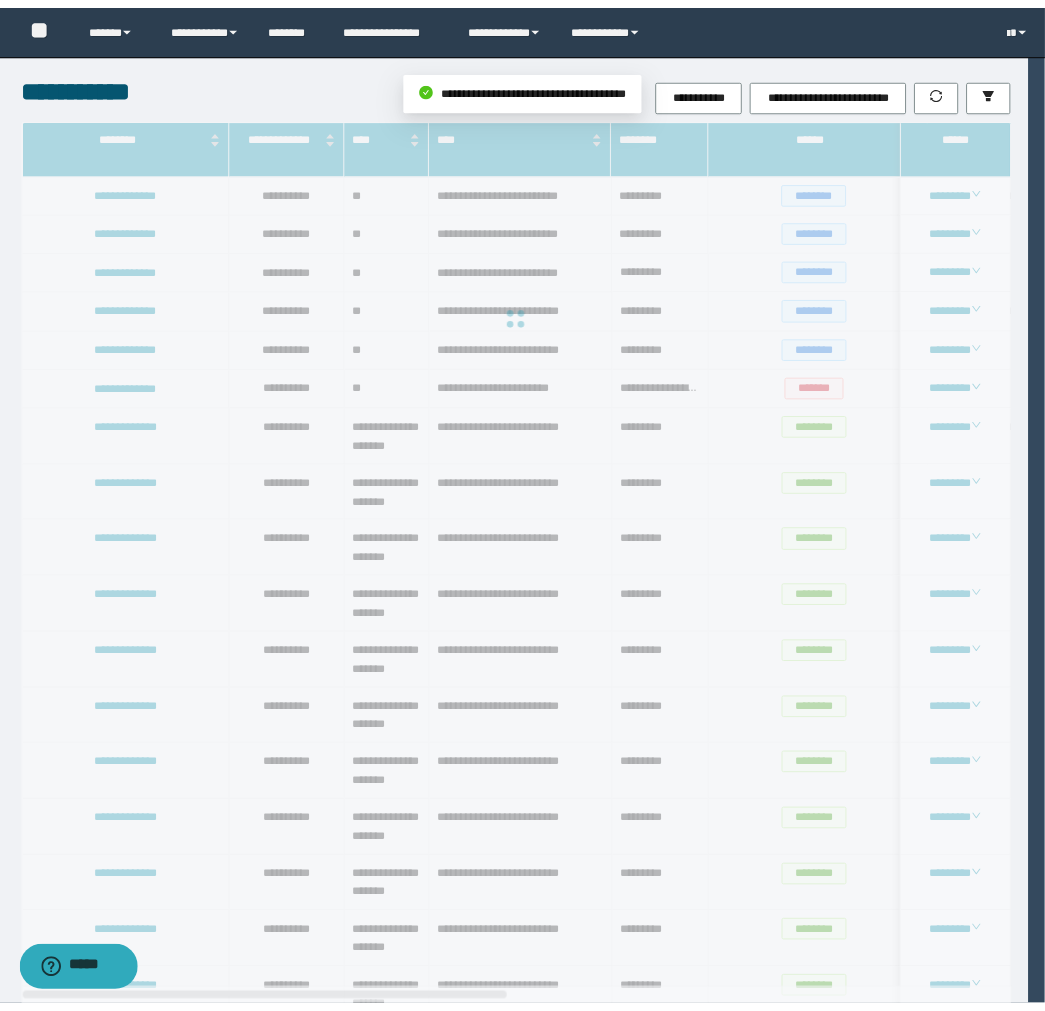 scroll, scrollTop: 50, scrollLeft: 0, axis: vertical 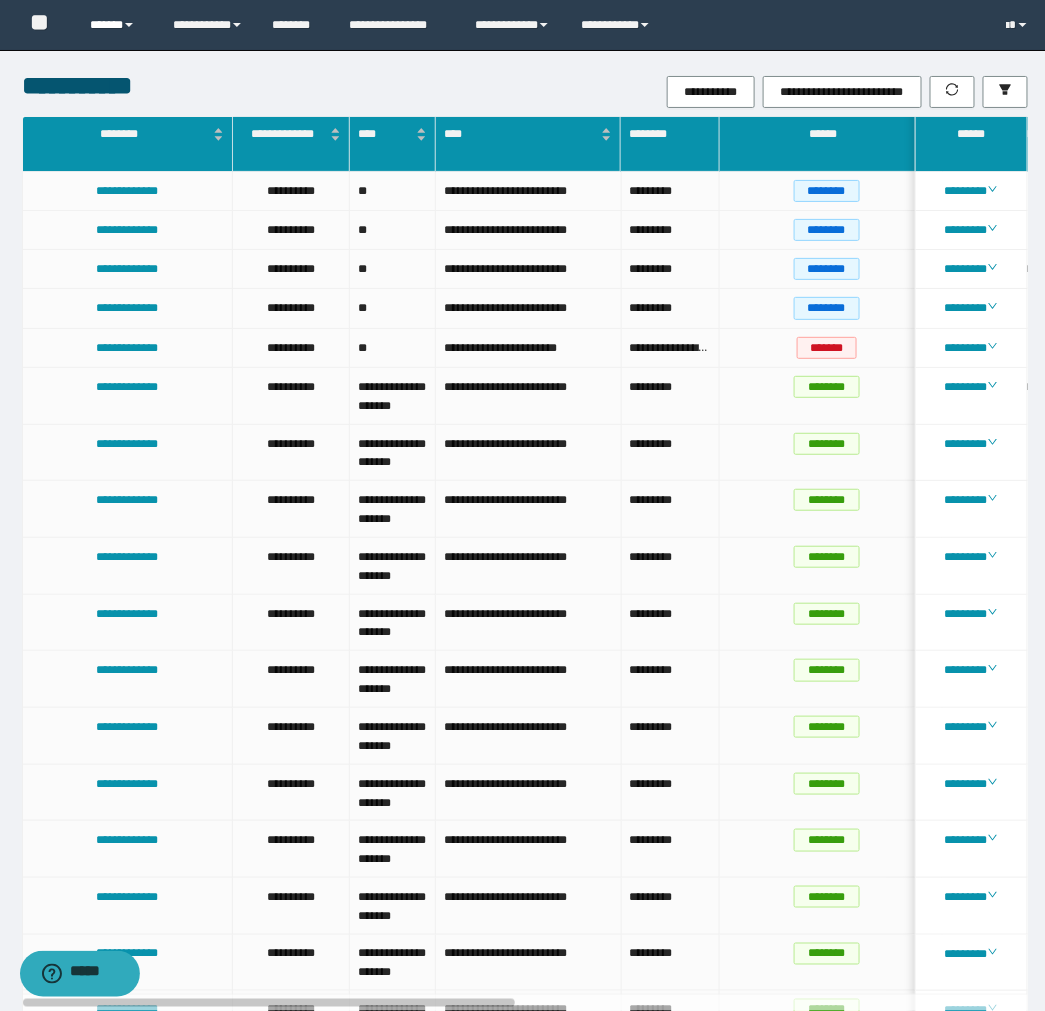 click on "******" at bounding box center [116, 25] 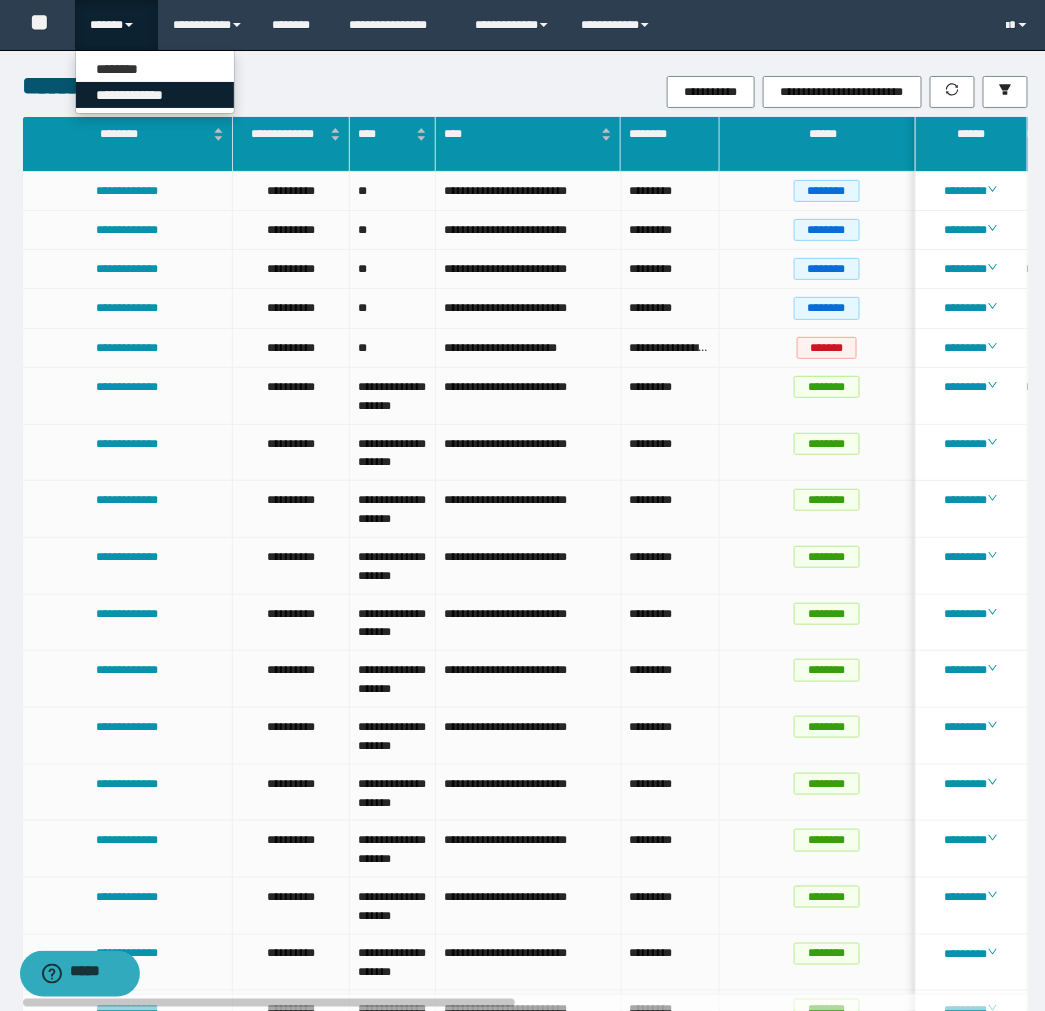 click on "**********" at bounding box center [155, 95] 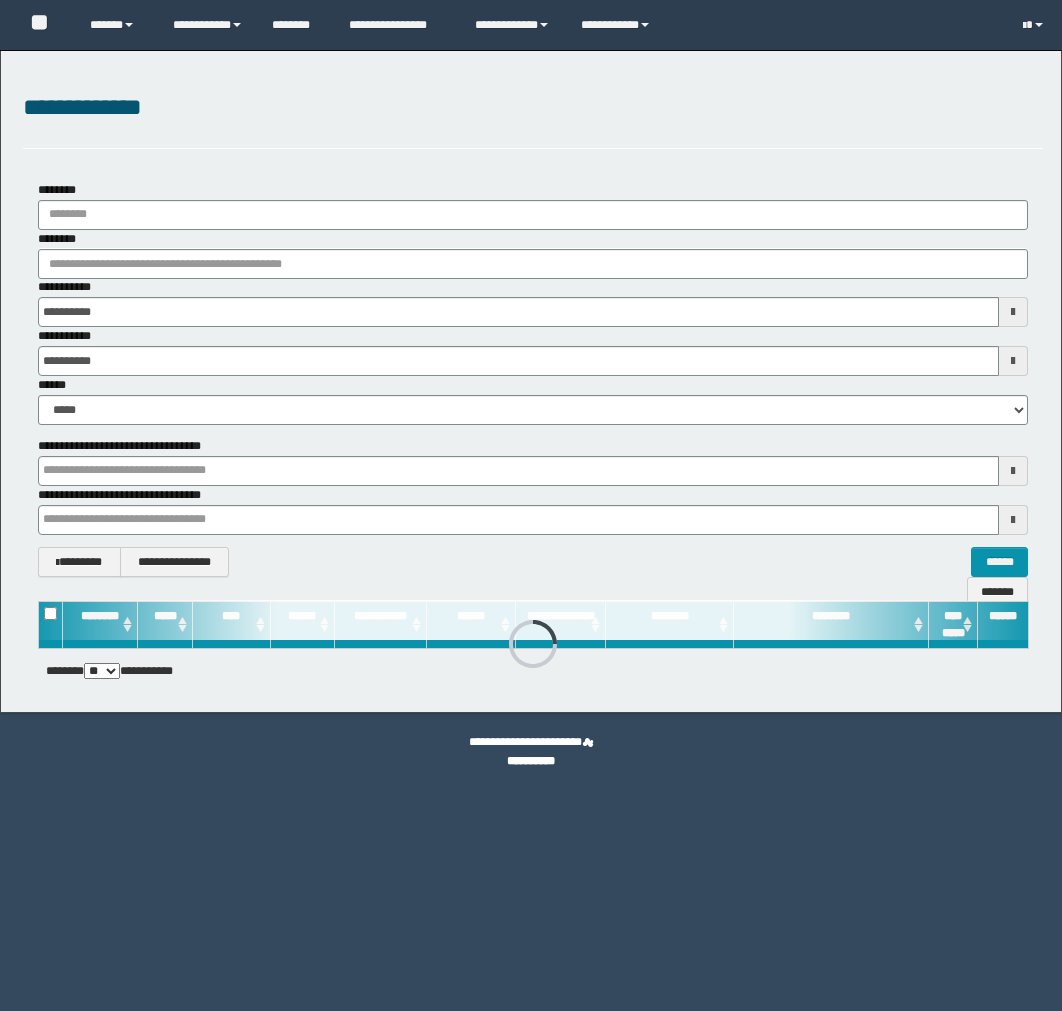 scroll, scrollTop: 0, scrollLeft: 0, axis: both 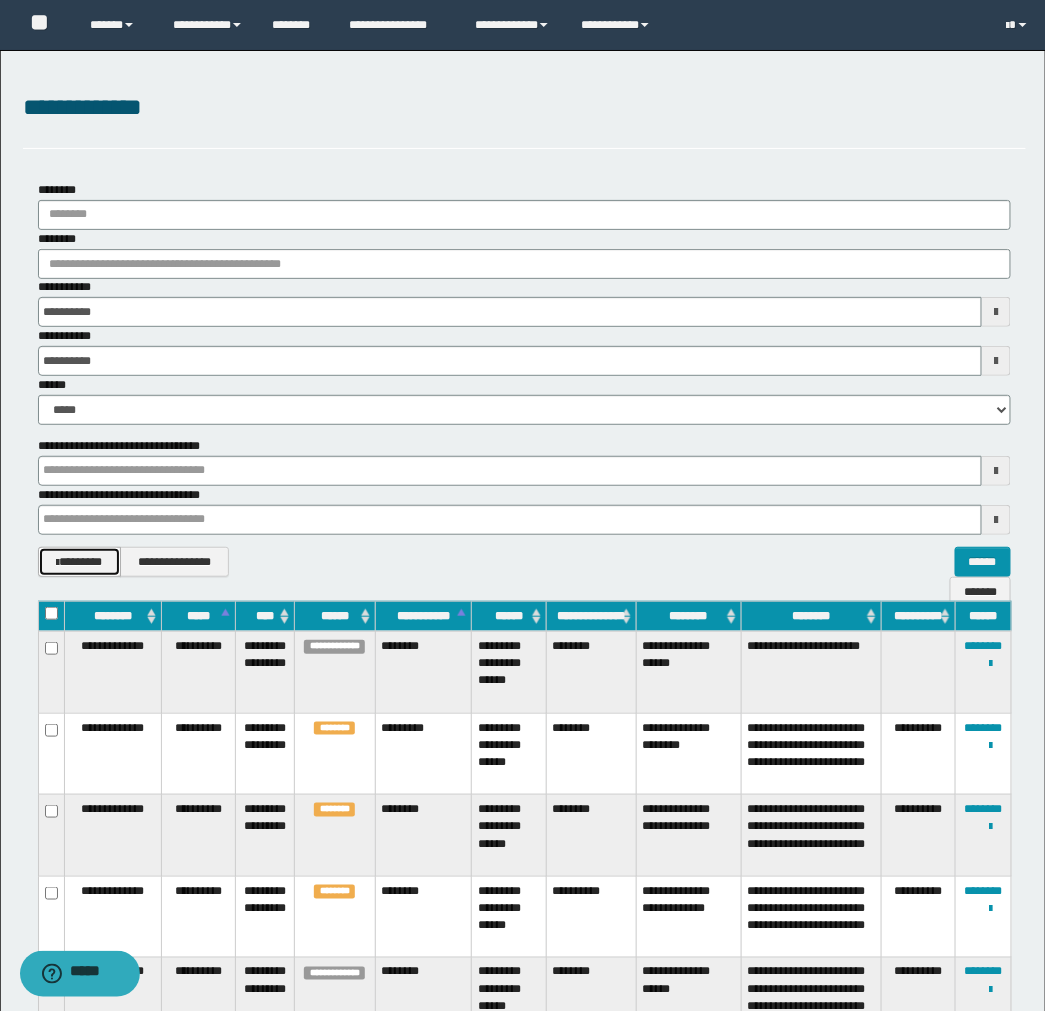 click on "********" at bounding box center (79, 562) 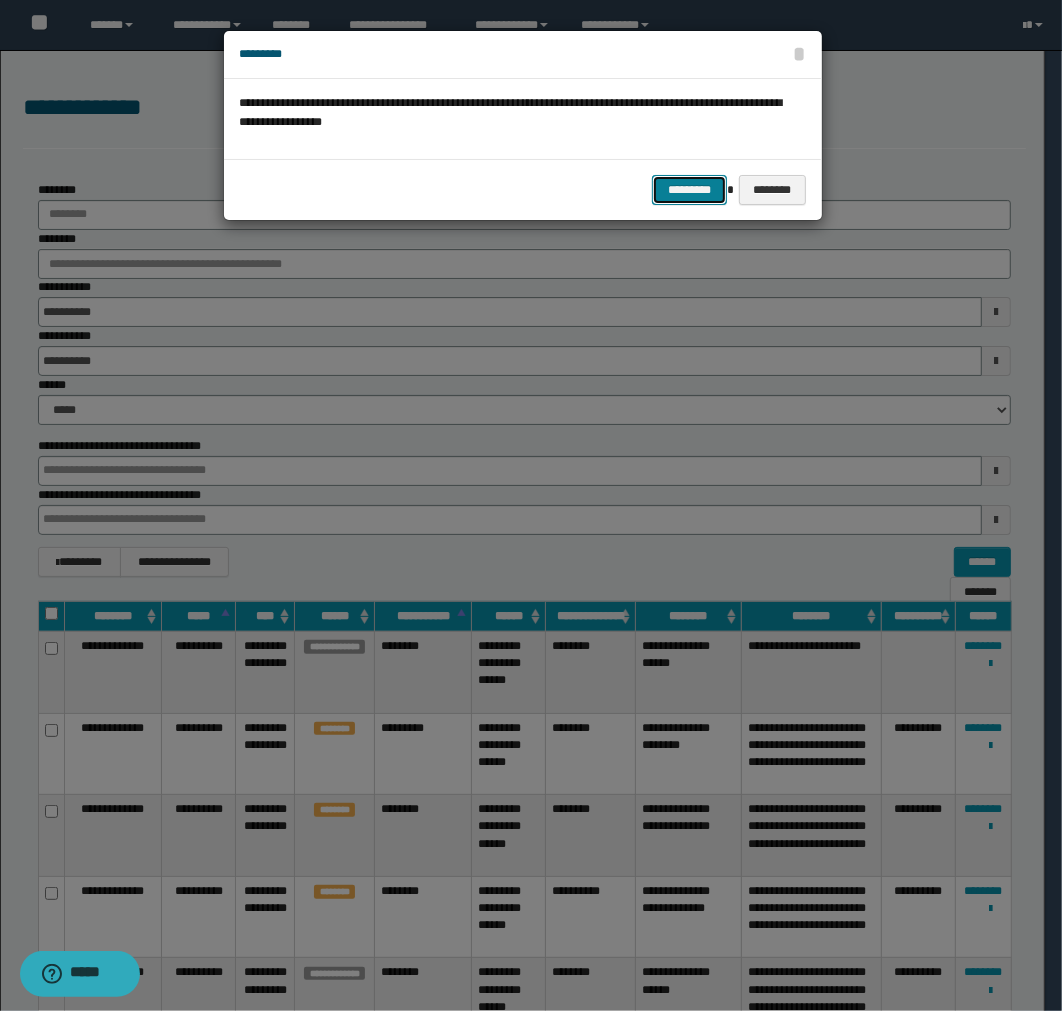 click on "*********" at bounding box center (689, 190) 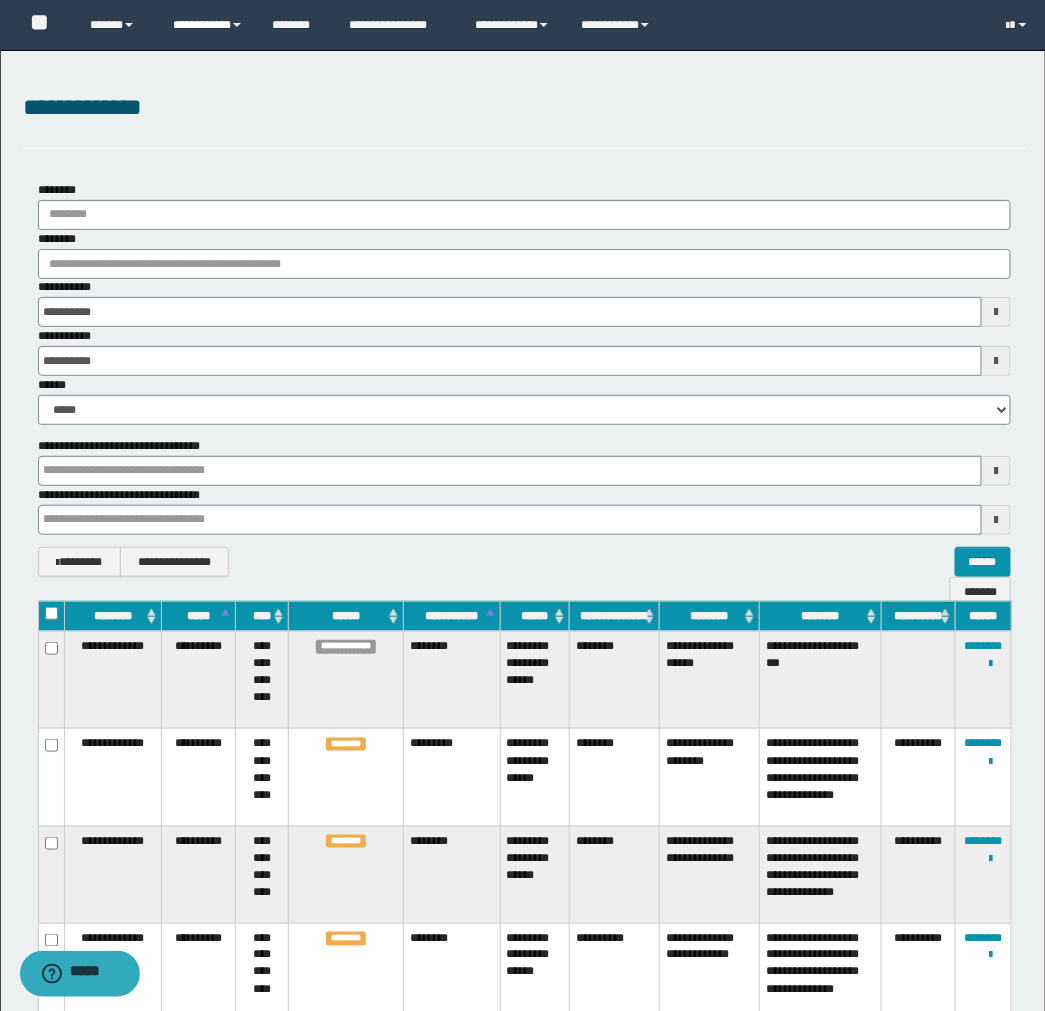 click on "**********" at bounding box center (207, 25) 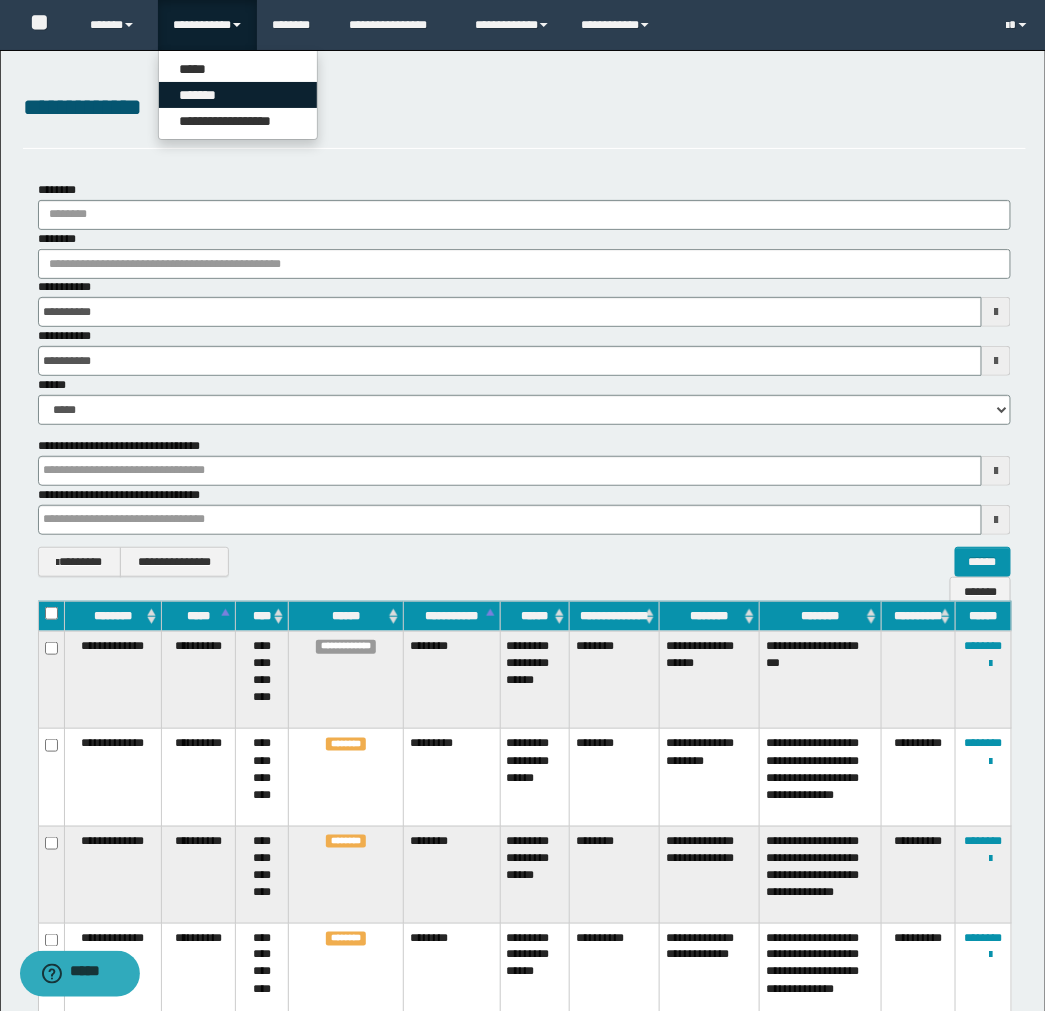 click on "*******" at bounding box center [238, 95] 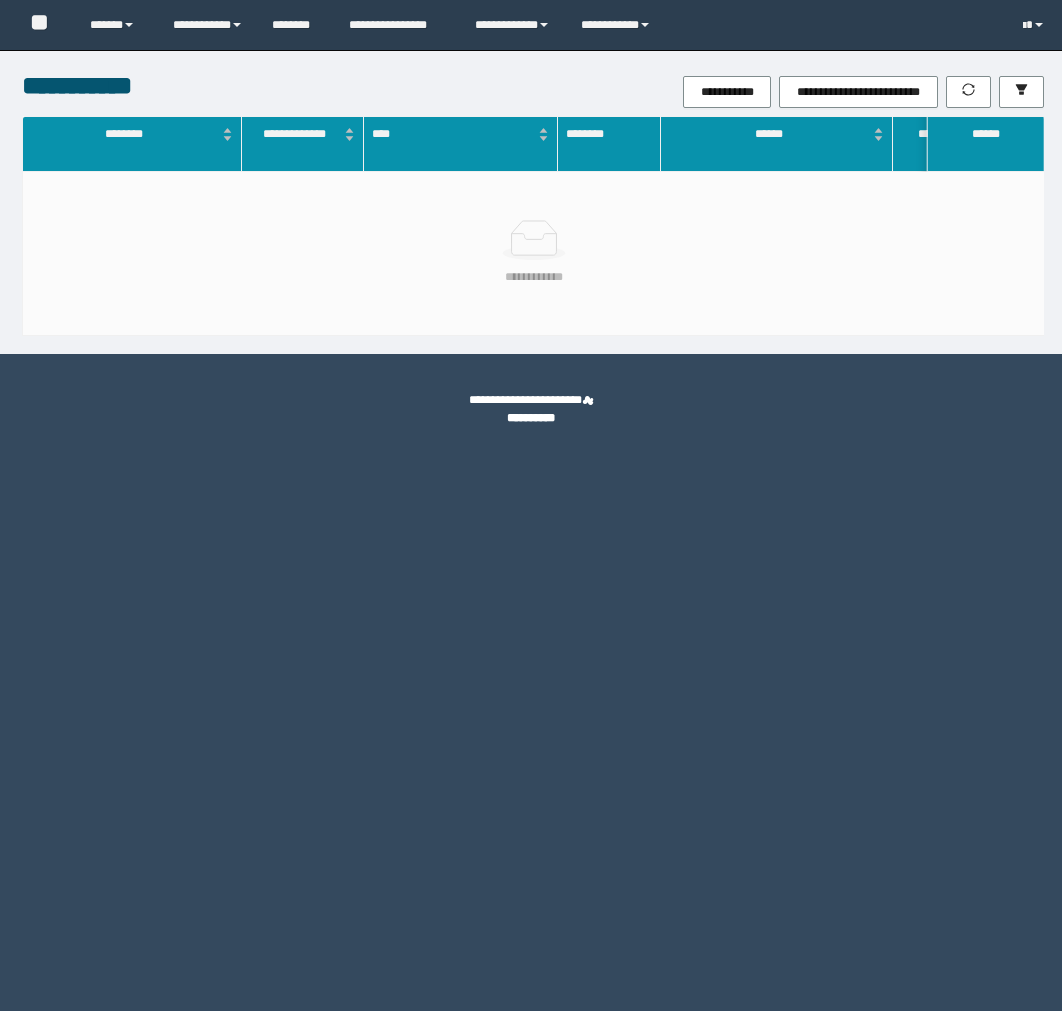 scroll, scrollTop: 0, scrollLeft: 0, axis: both 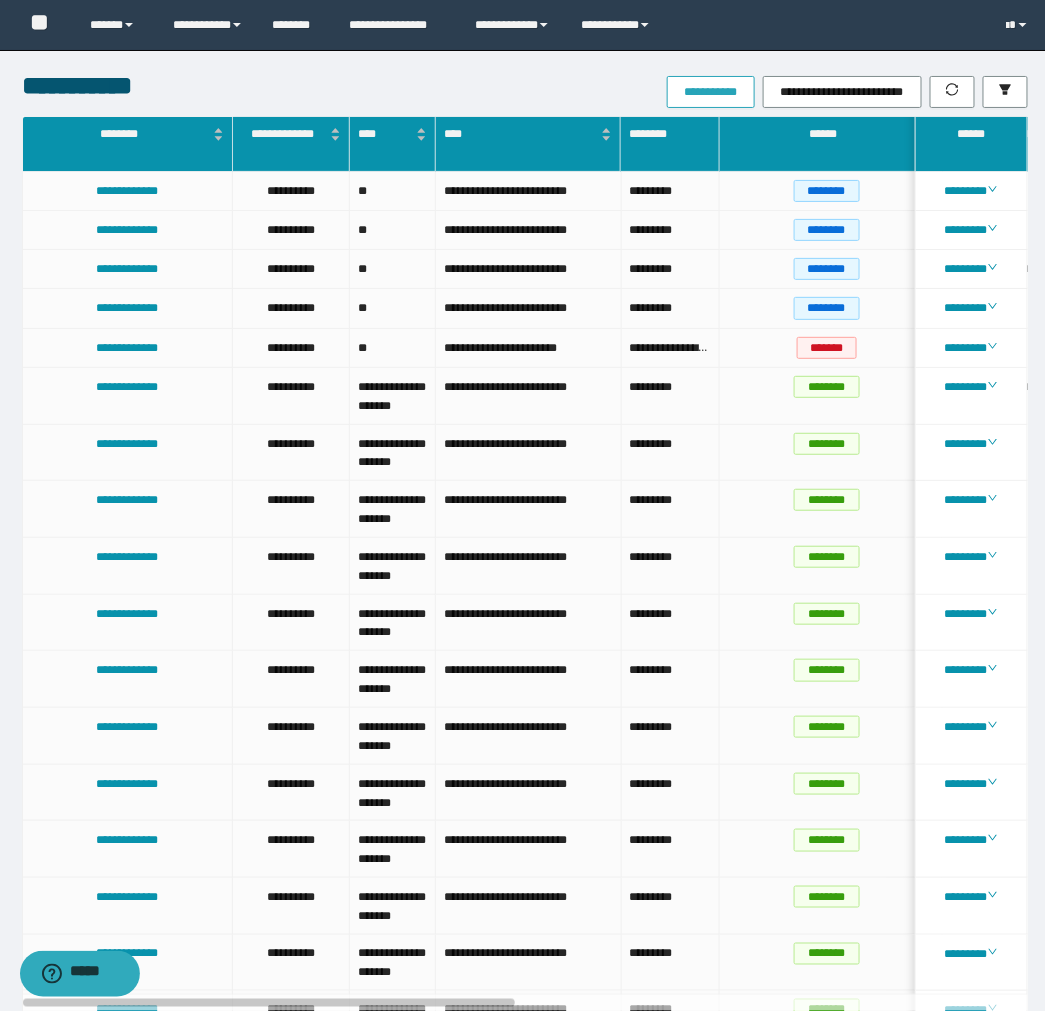 click on "**********" at bounding box center (711, 92) 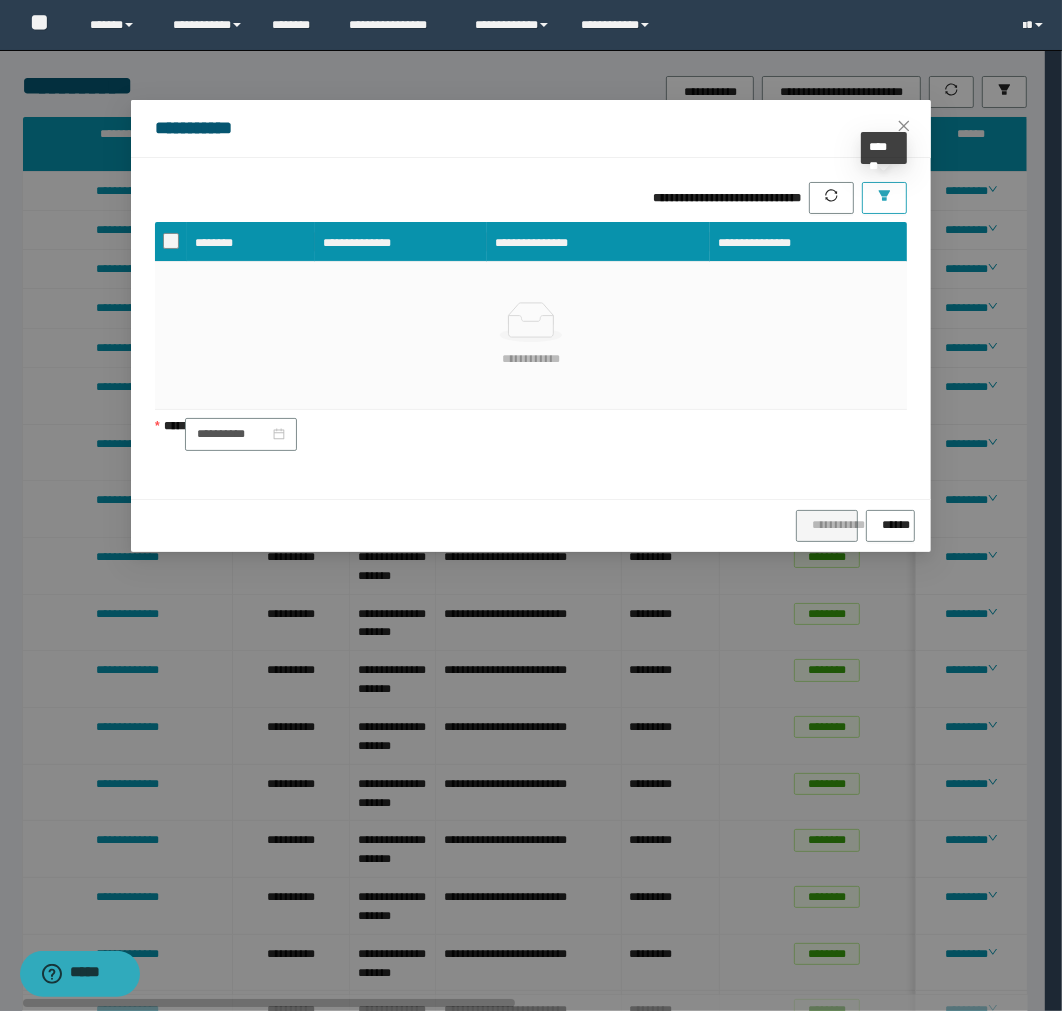 click 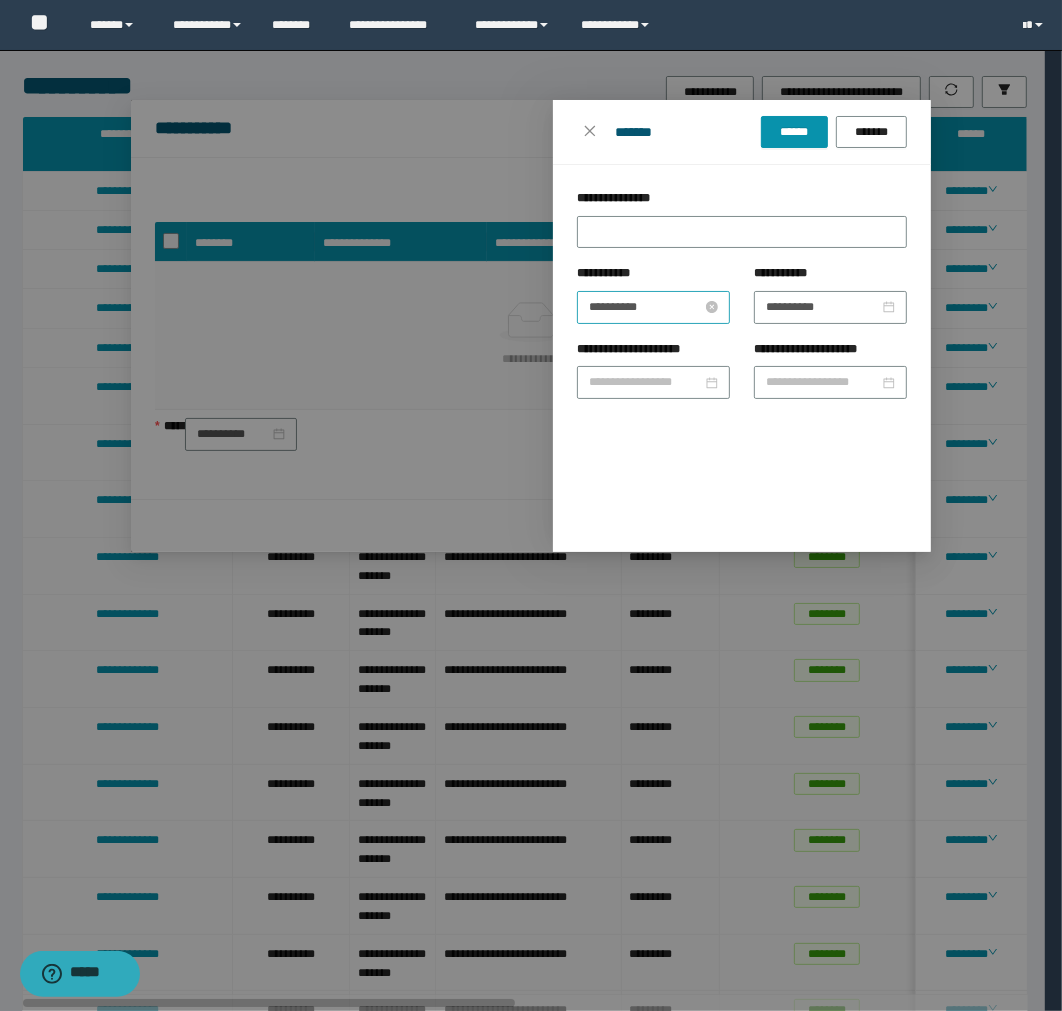 click on "**********" at bounding box center [645, 307] 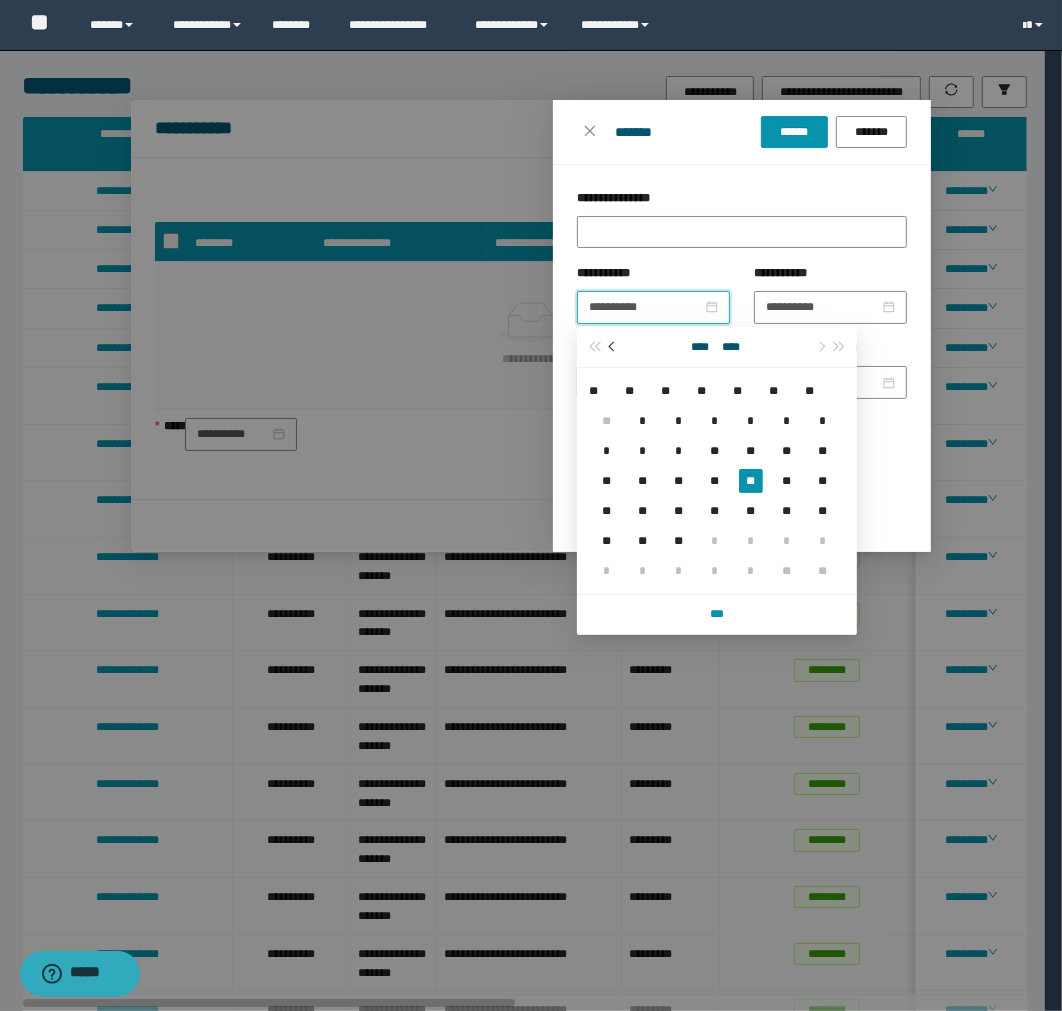 drag, startPoint x: 593, startPoint y: 355, endPoint x: 603, endPoint y: 357, distance: 10.198039 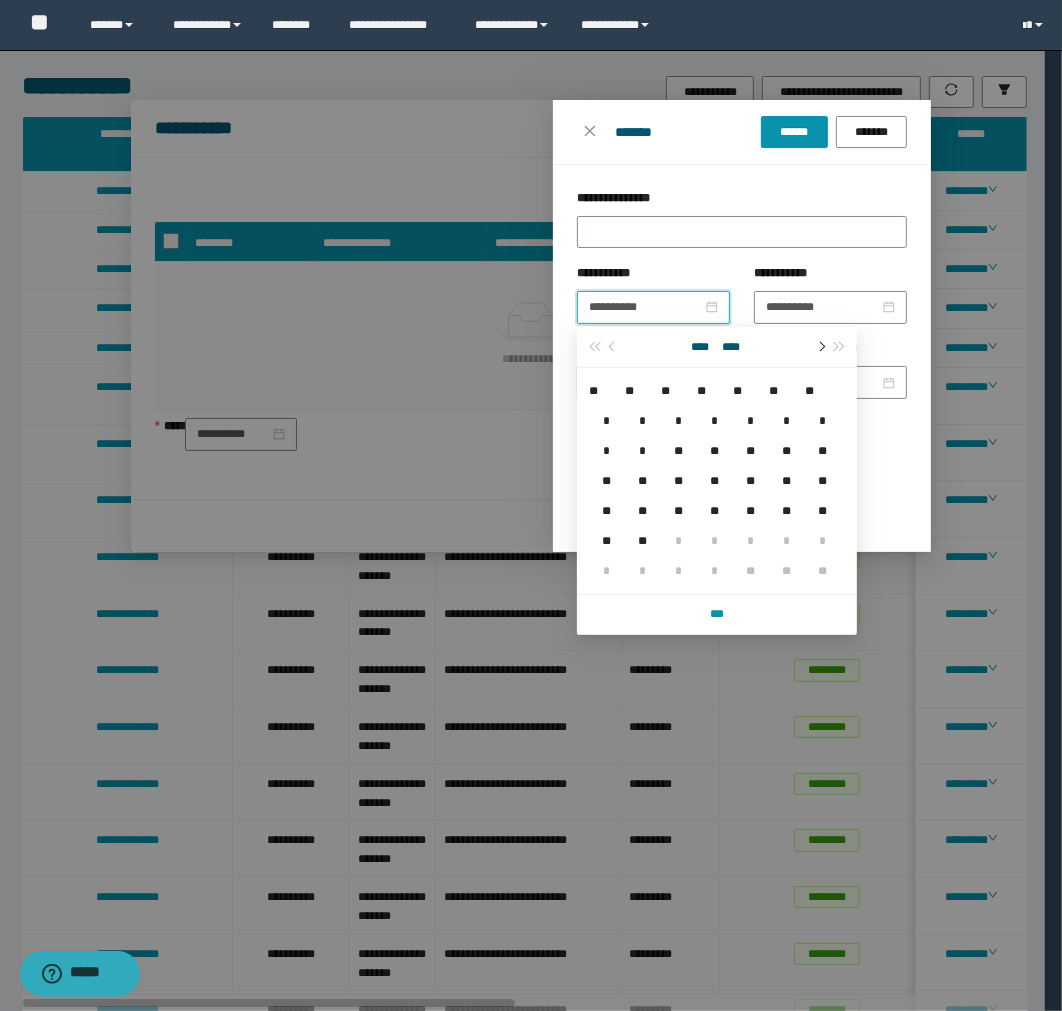 click at bounding box center (820, 347) 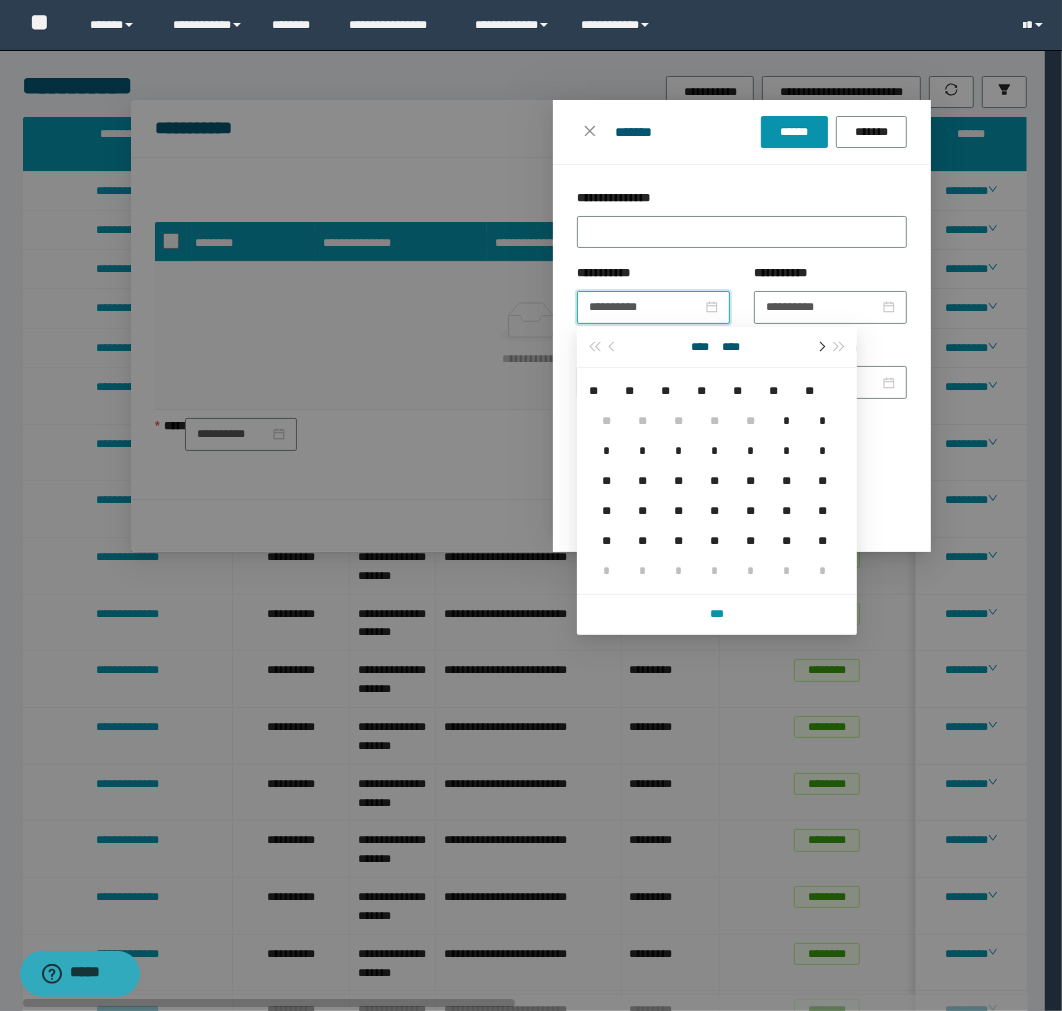 click at bounding box center (820, 347) 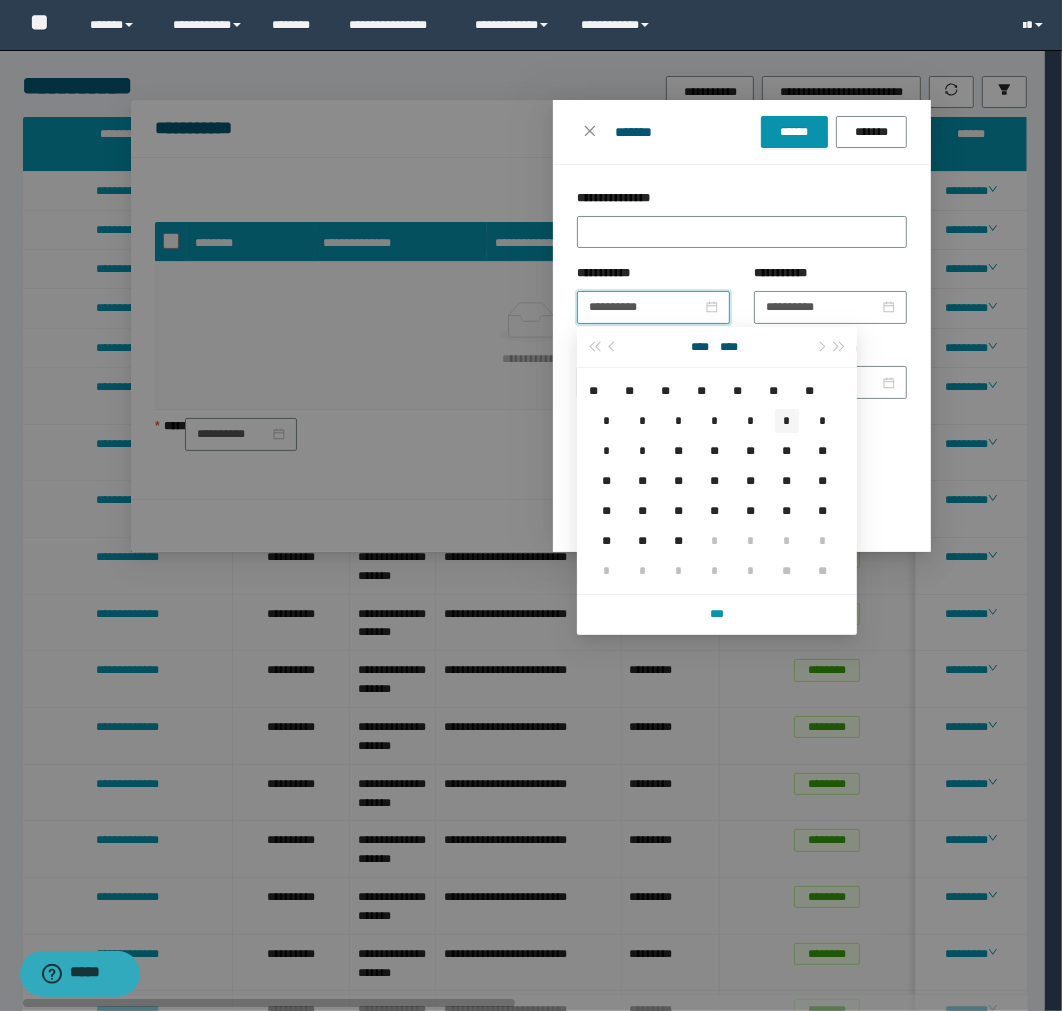 type on "**********" 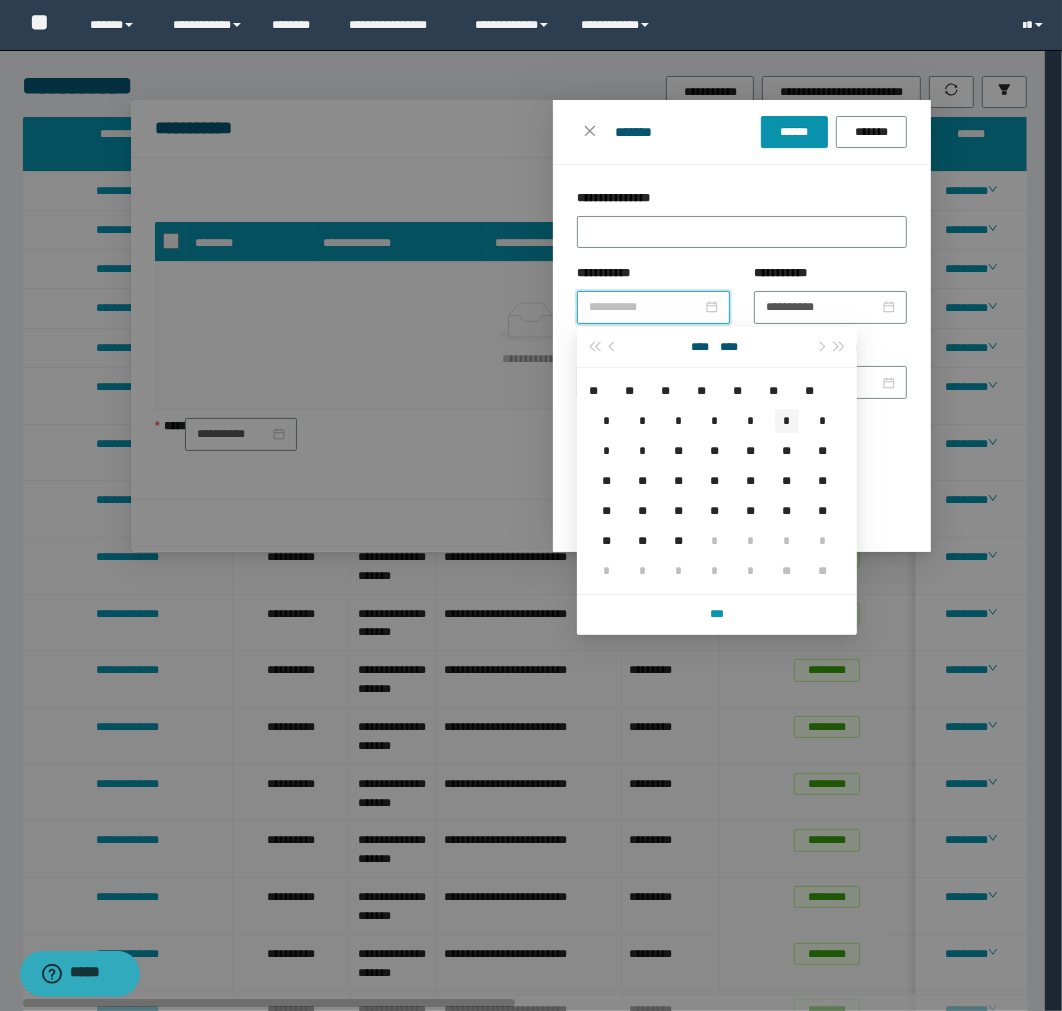 click on "*" at bounding box center (787, 421) 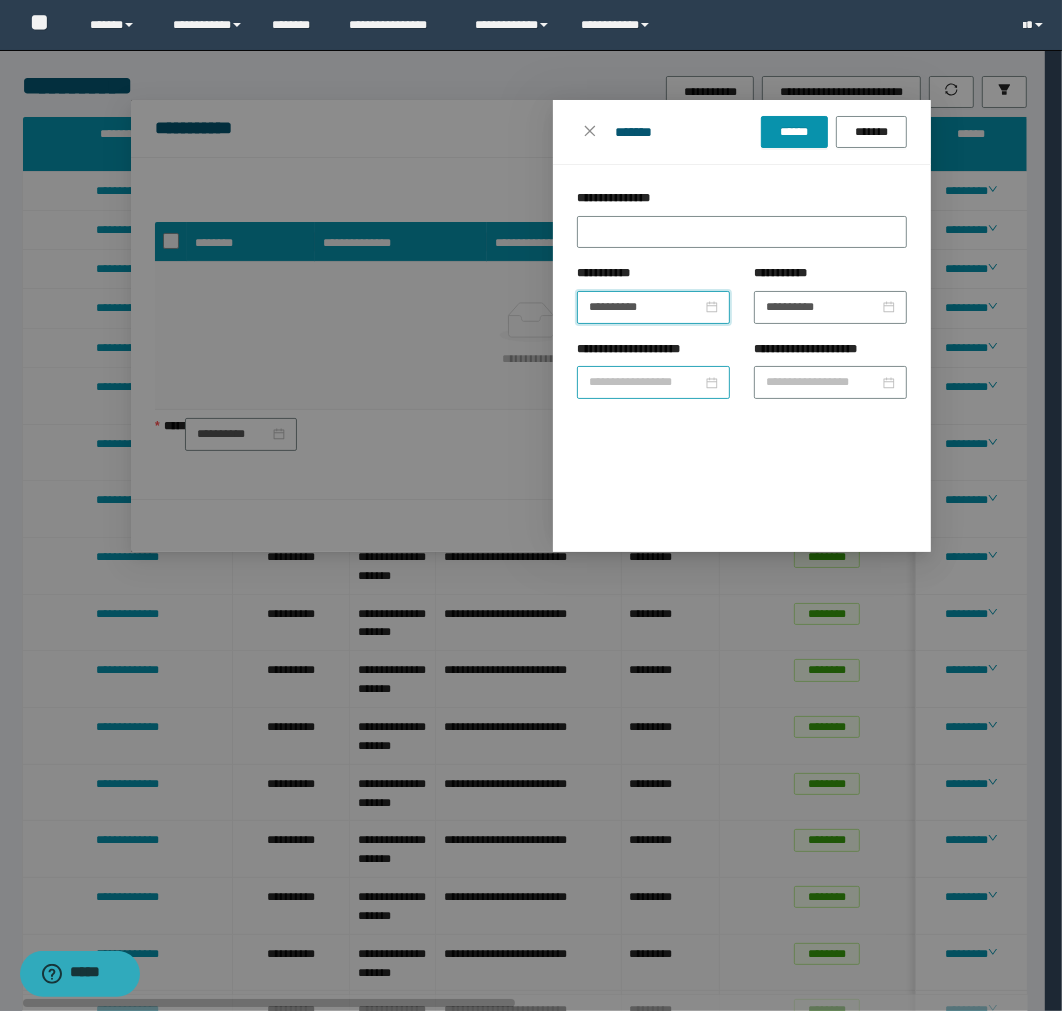 click on "**********" at bounding box center [645, 382] 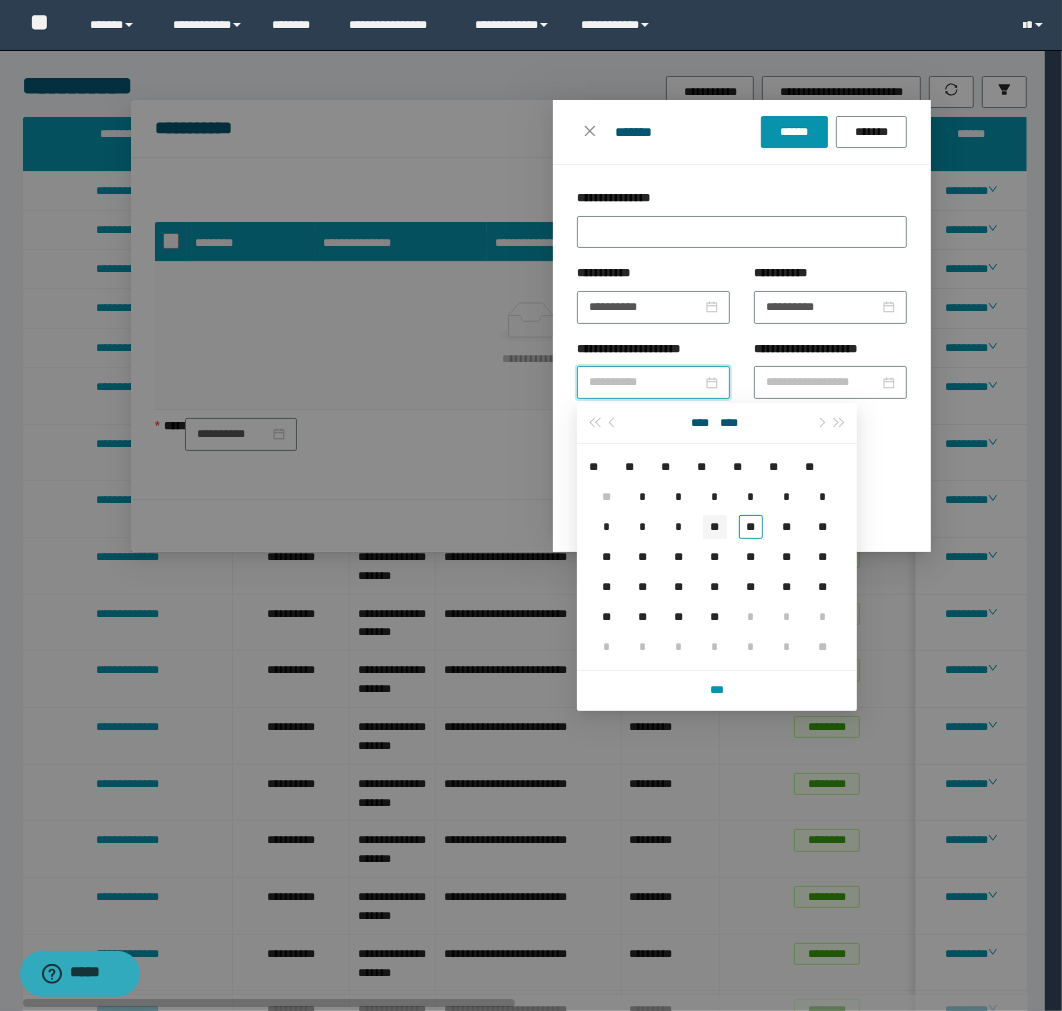 type on "**********" 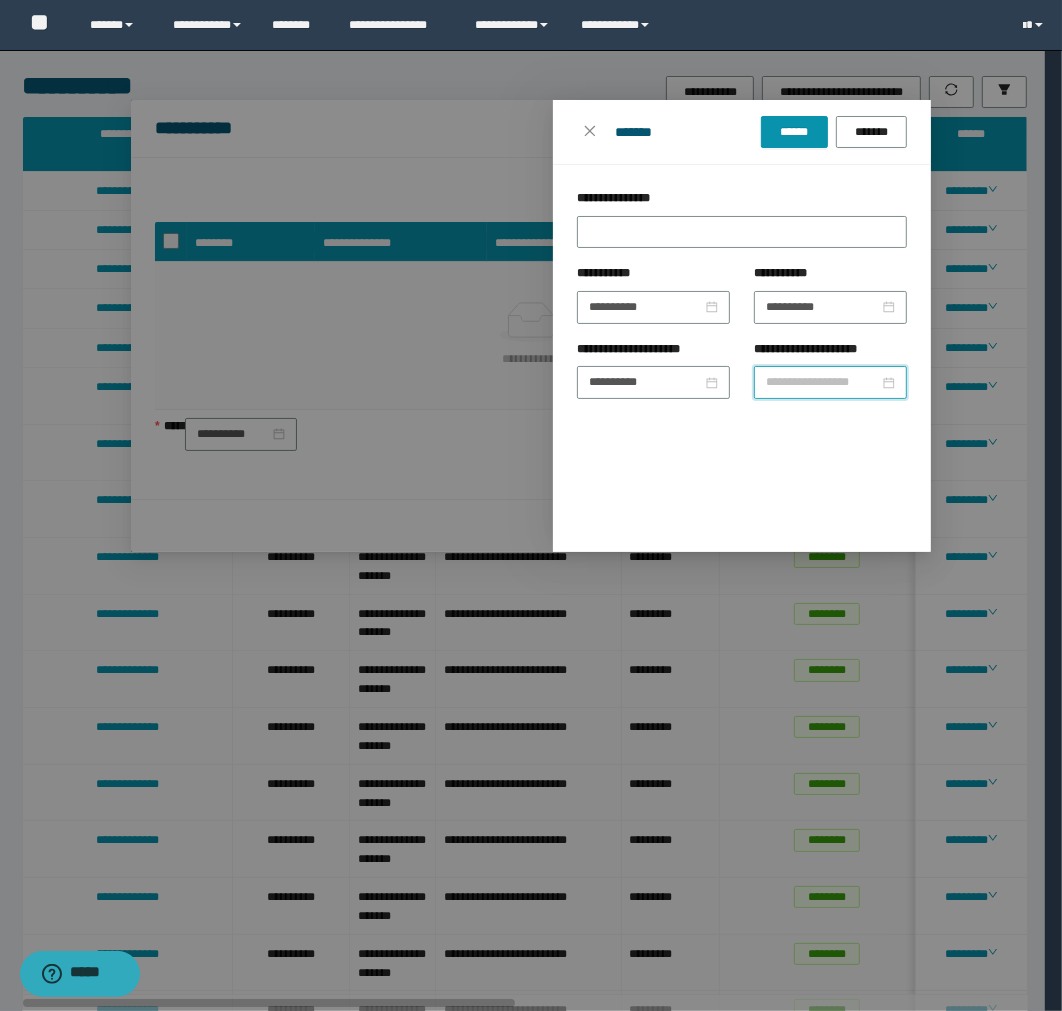 click on "**********" at bounding box center (822, 382) 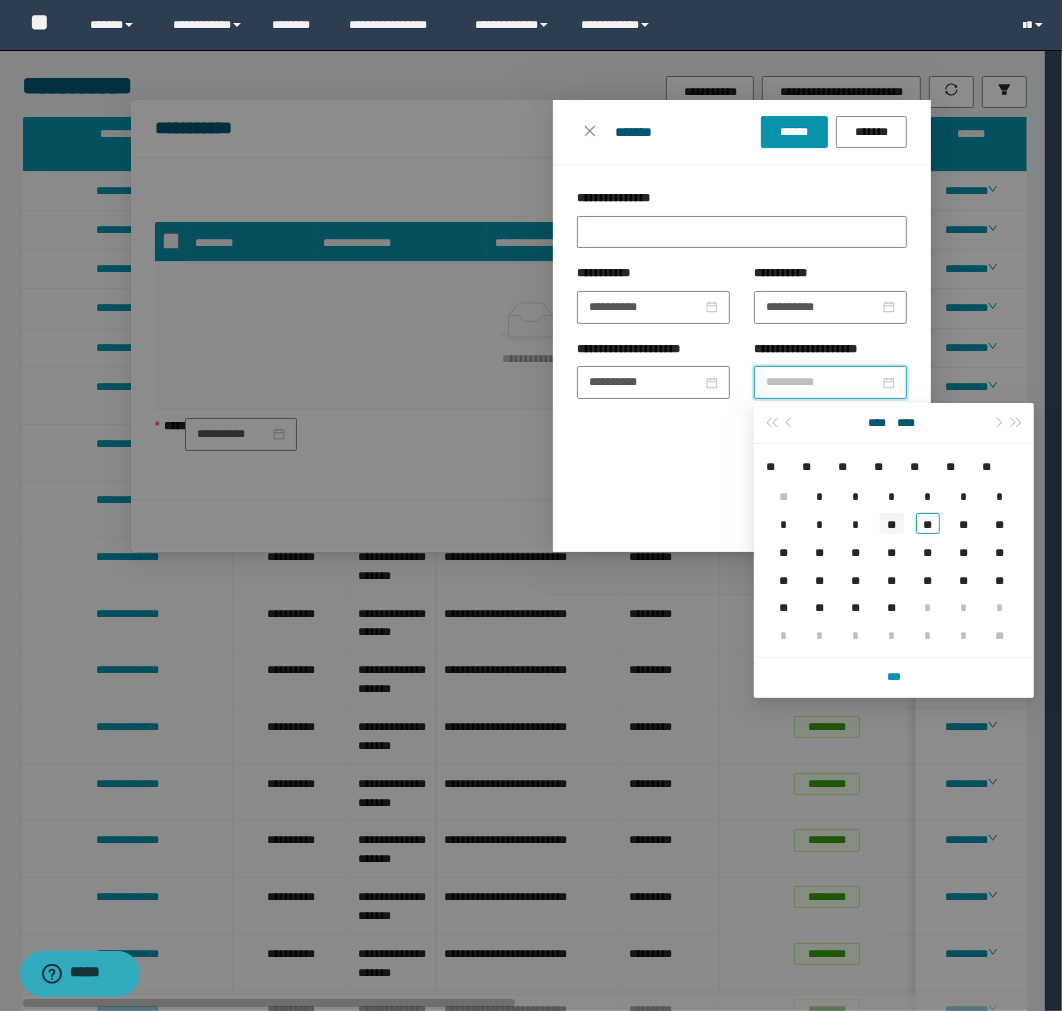 type on "**********" 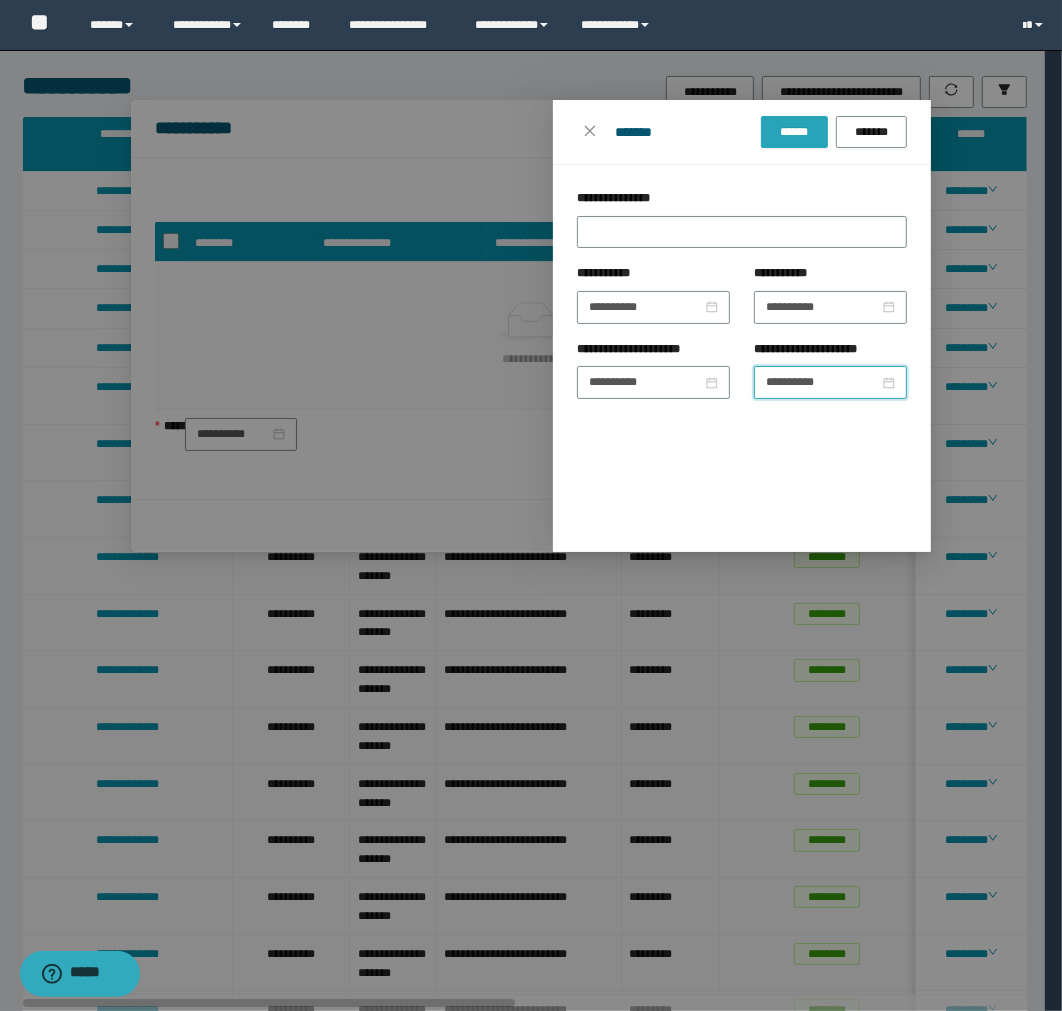 click on "******" at bounding box center [794, 132] 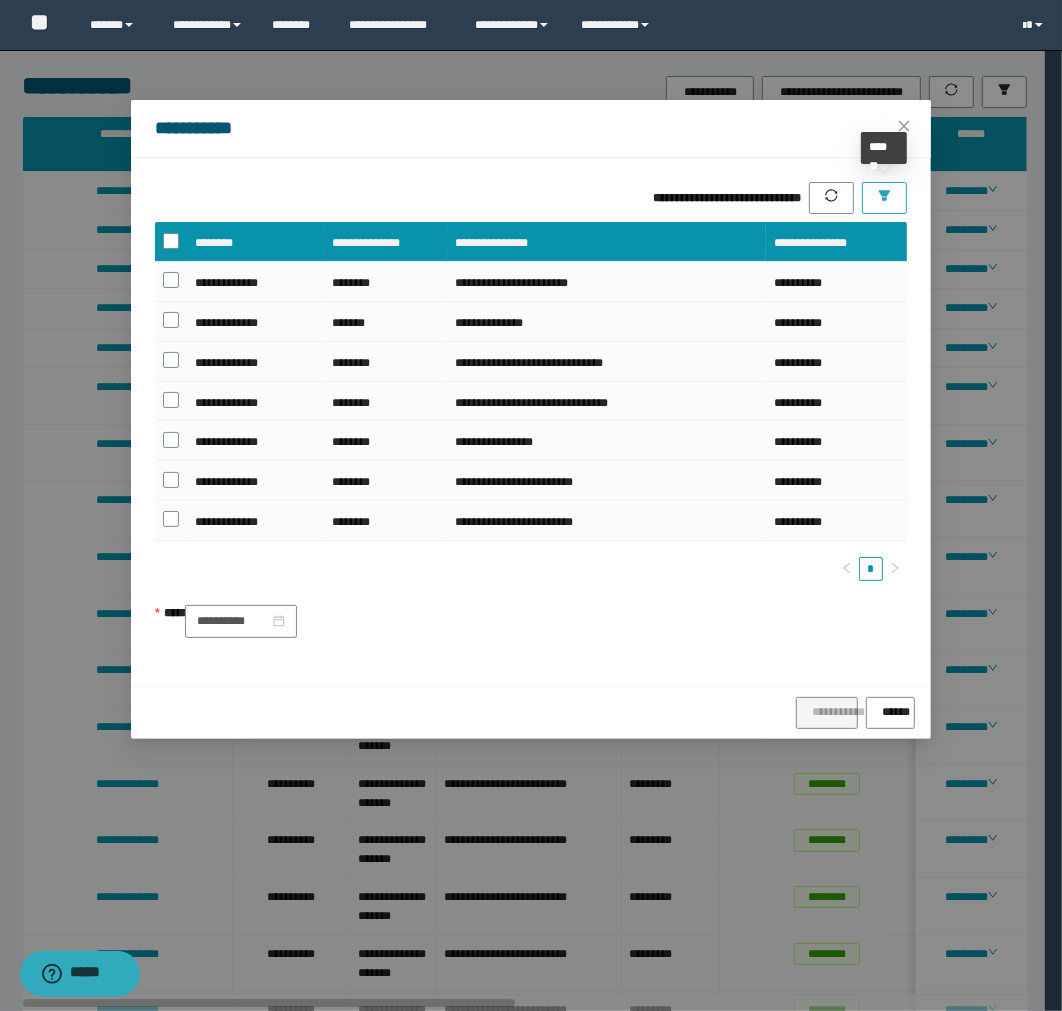 click at bounding box center [884, 198] 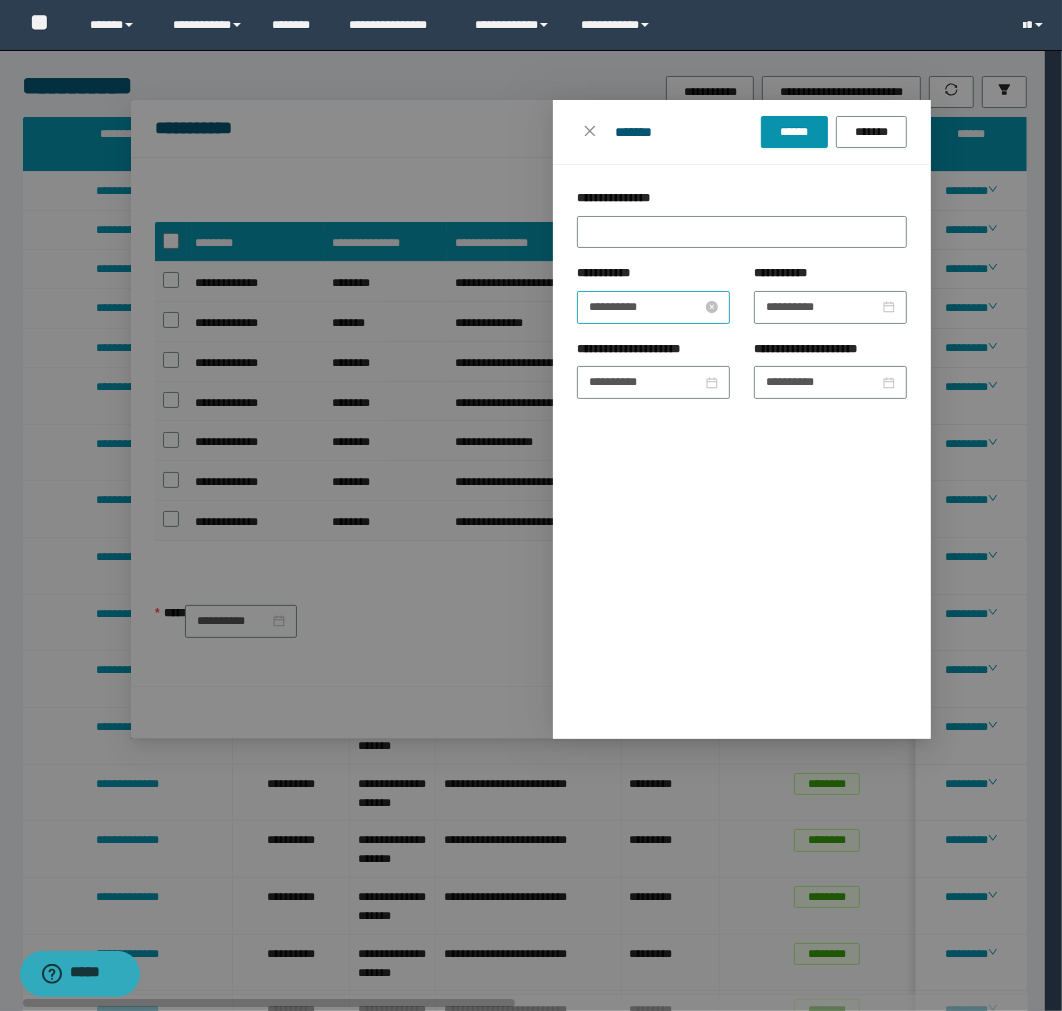 click on "**********" at bounding box center (645, 307) 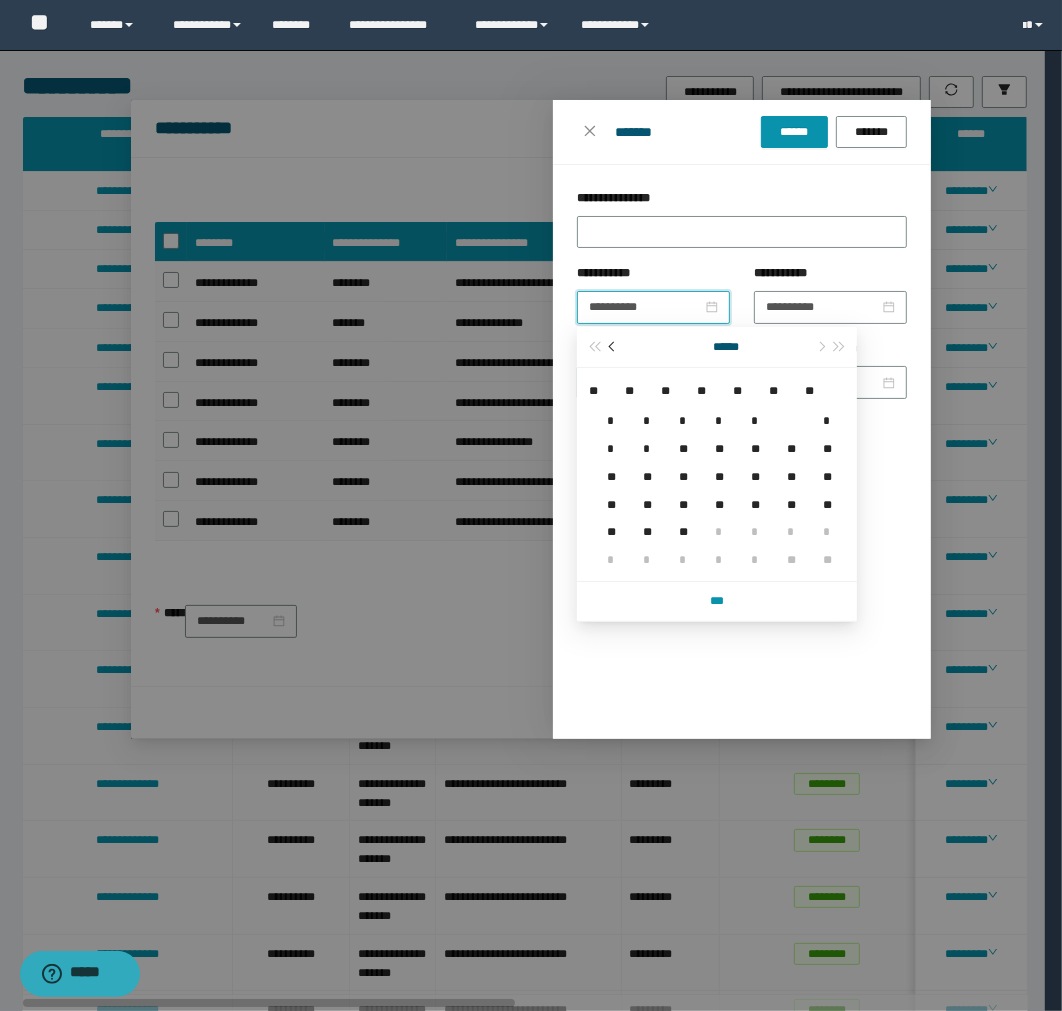 click at bounding box center (613, 347) 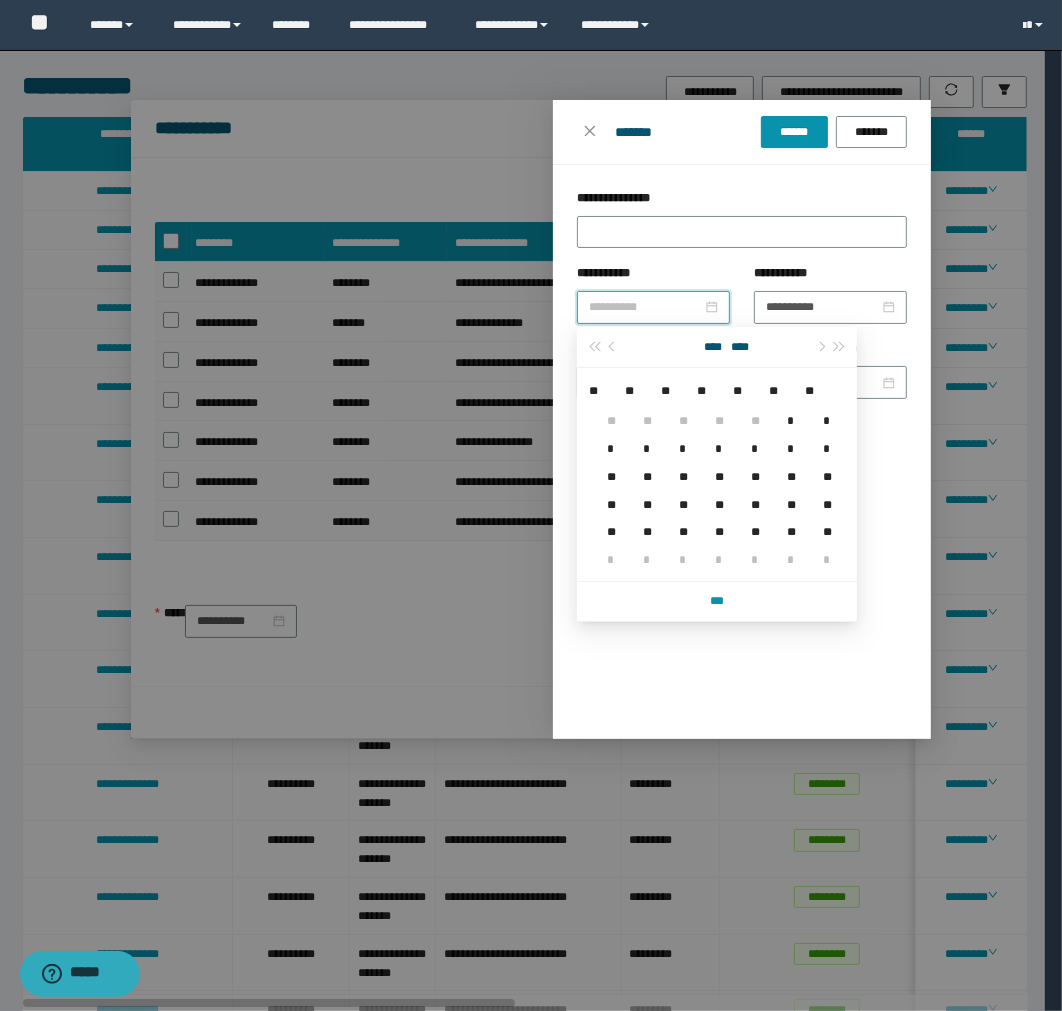 type on "**********" 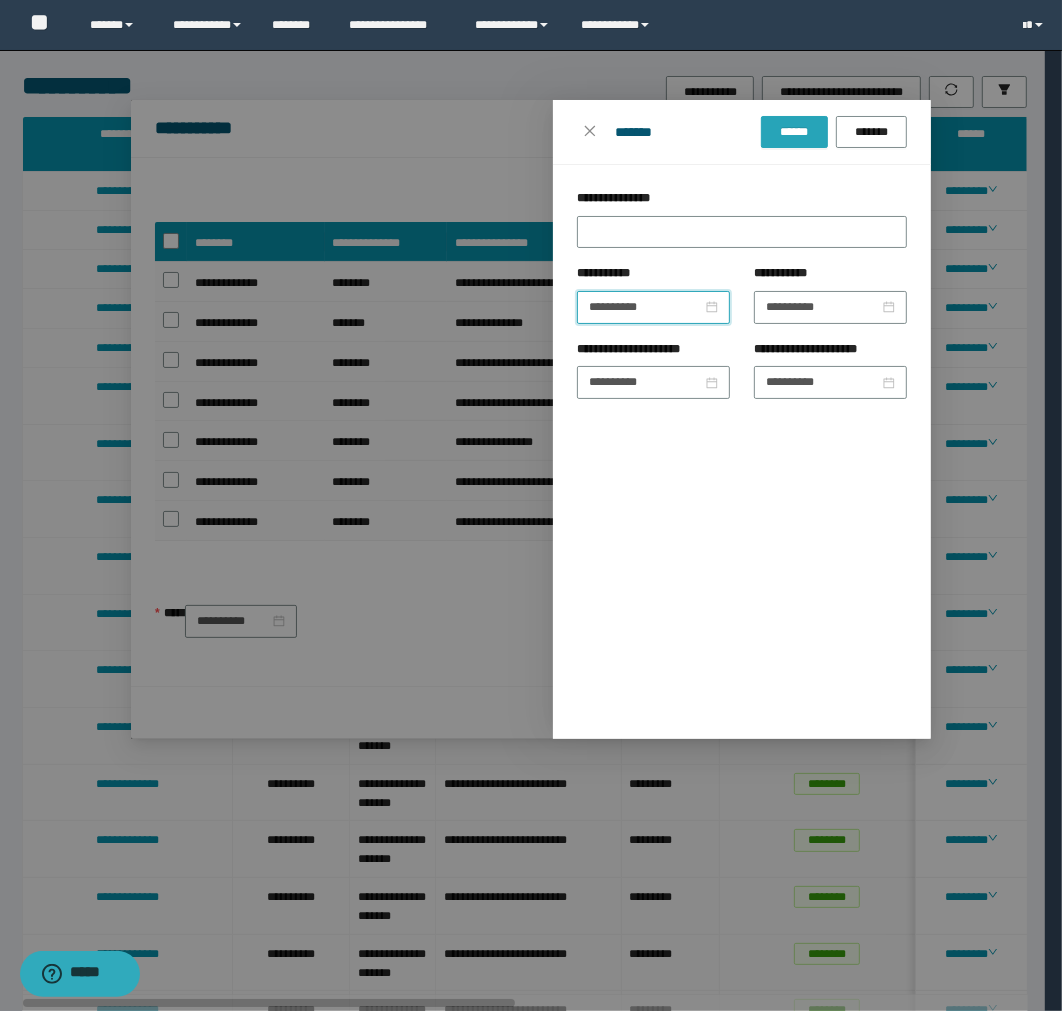 click on "******" at bounding box center [794, 132] 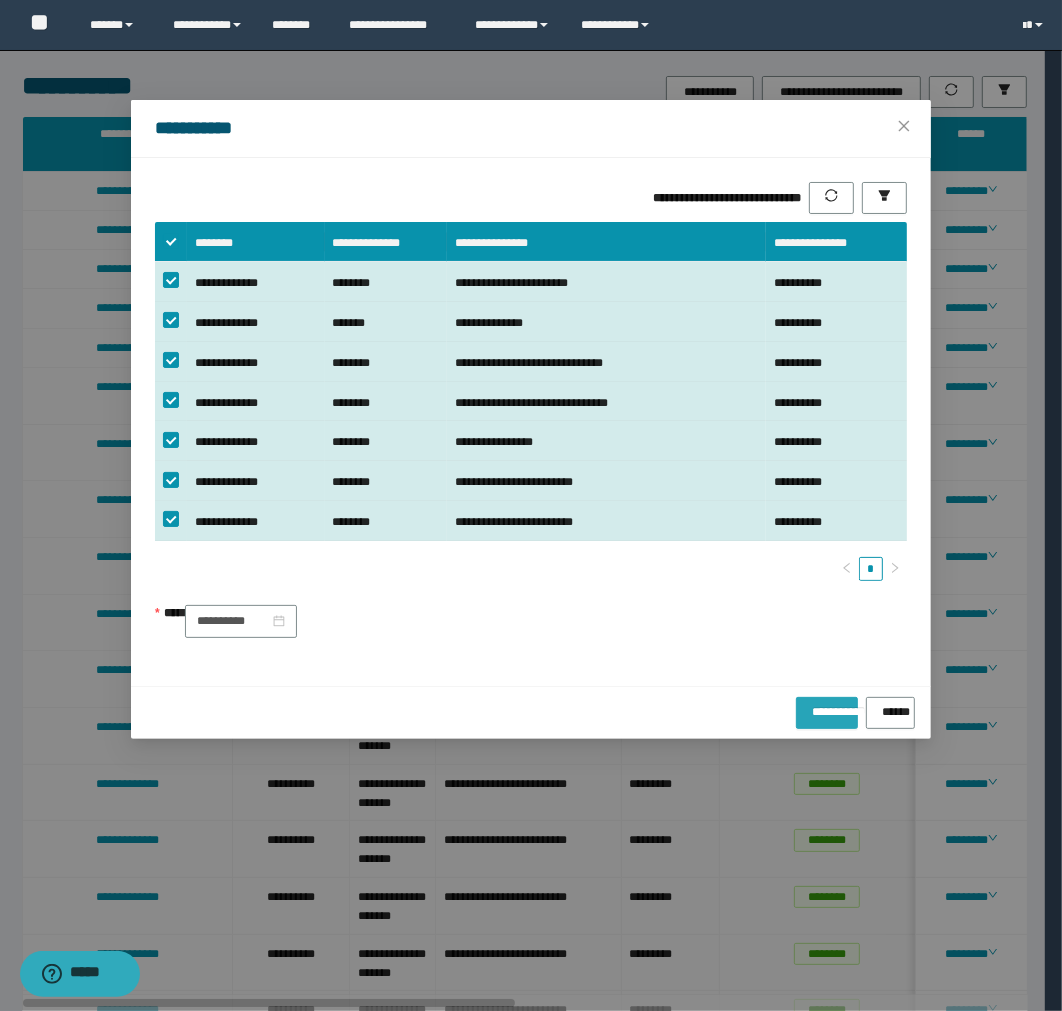 click on "**********" at bounding box center (827, 708) 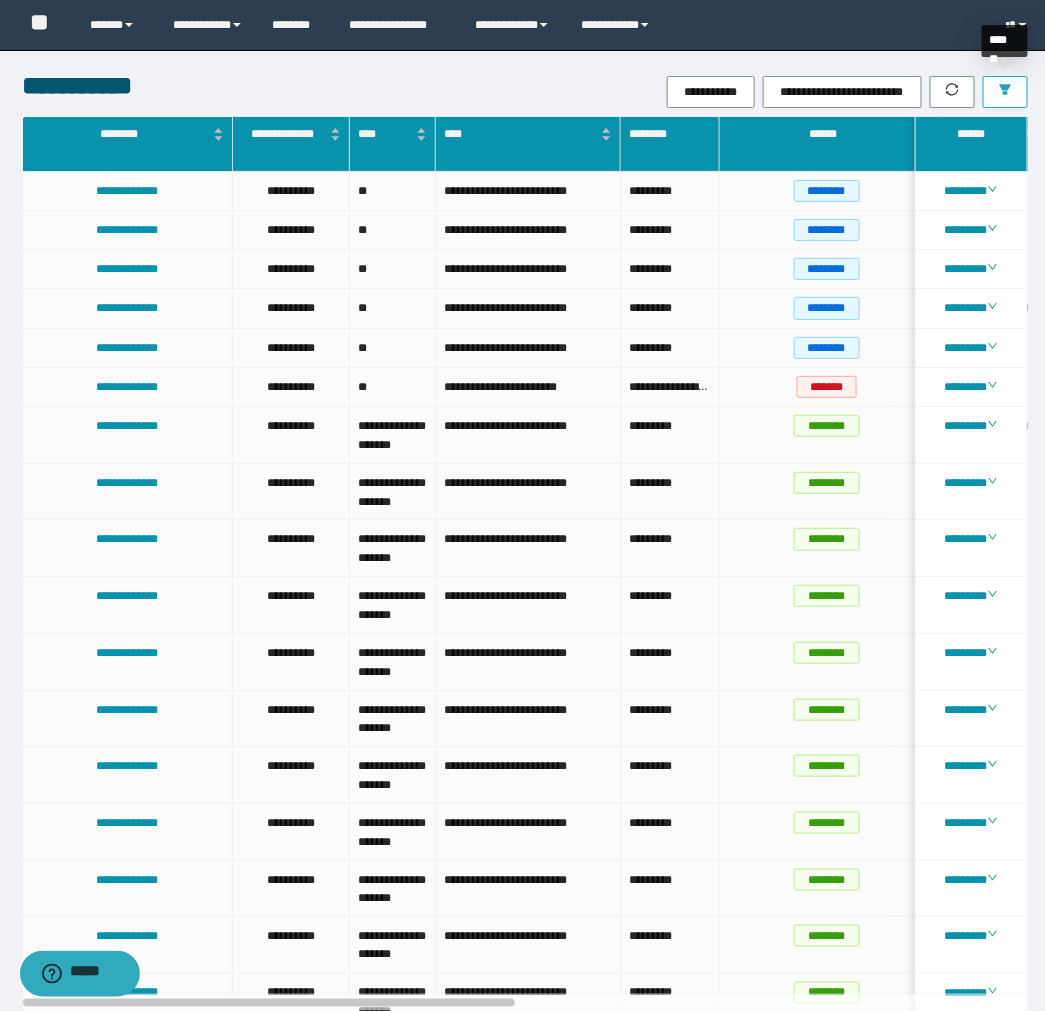 click at bounding box center (1005, 92) 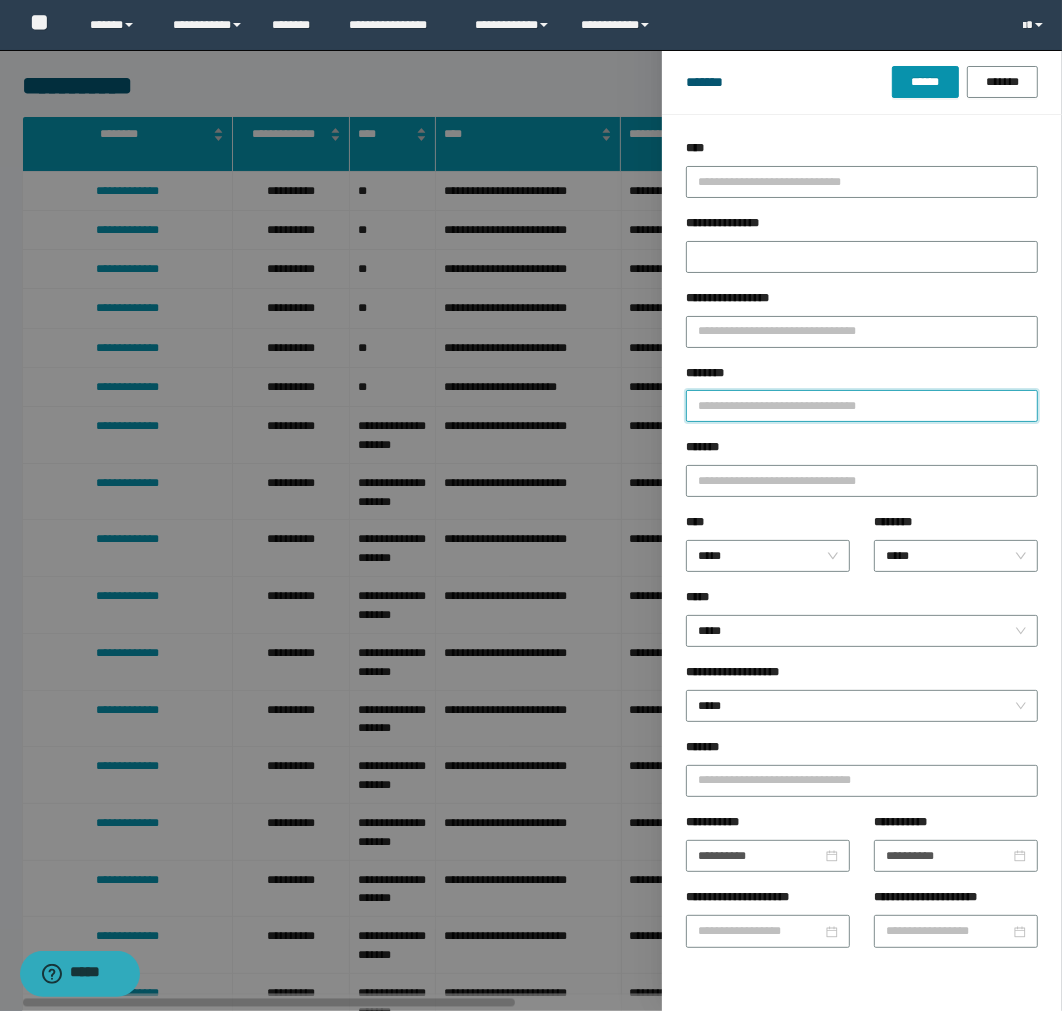 click on "********" at bounding box center (862, 406) 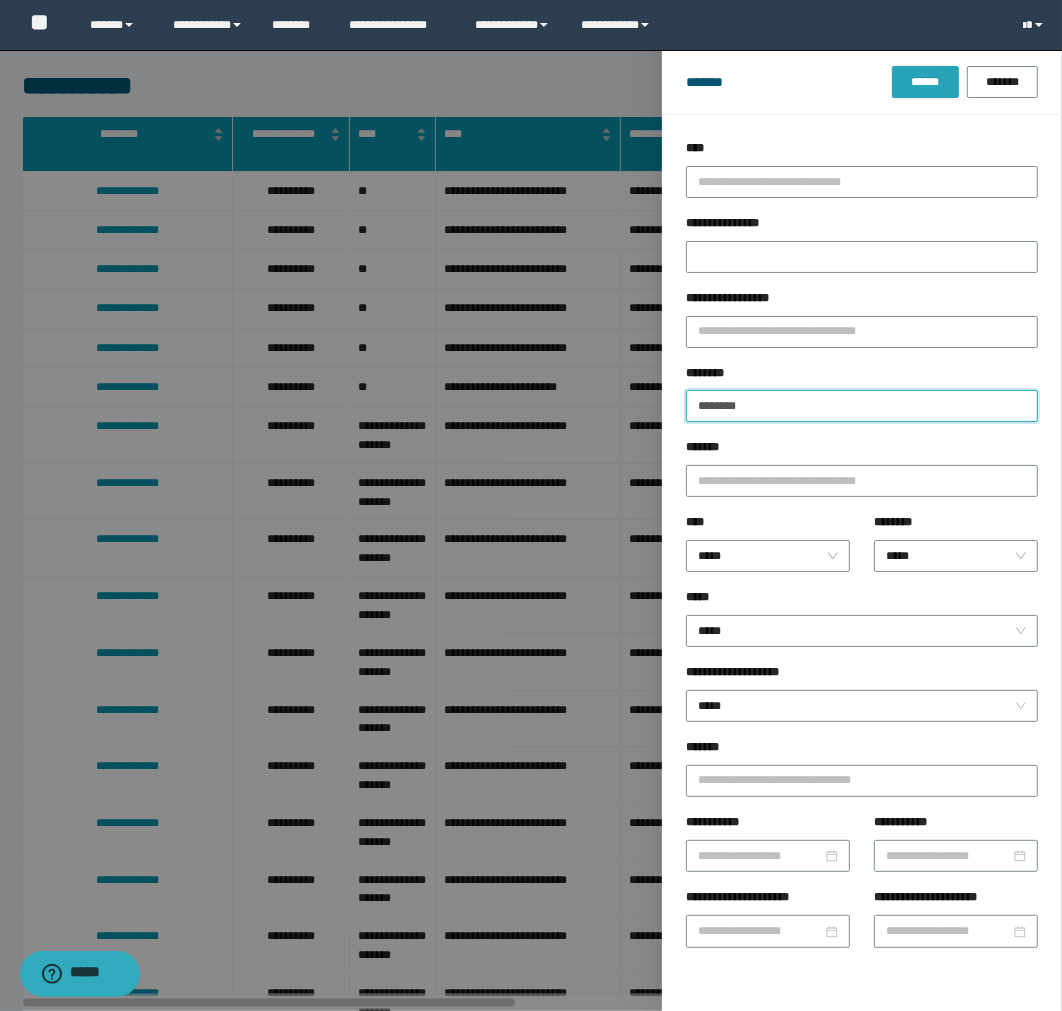 type on "********" 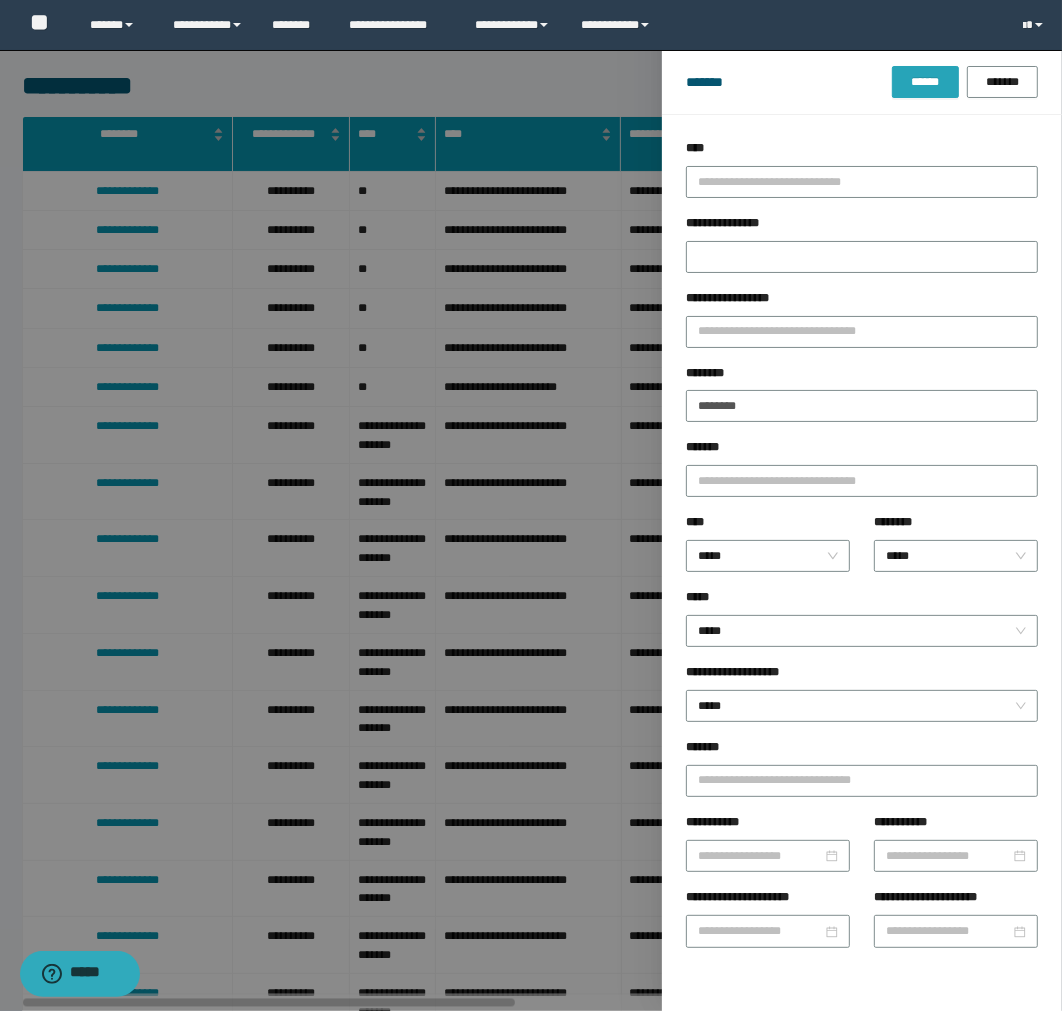 click on "******" at bounding box center (925, 82) 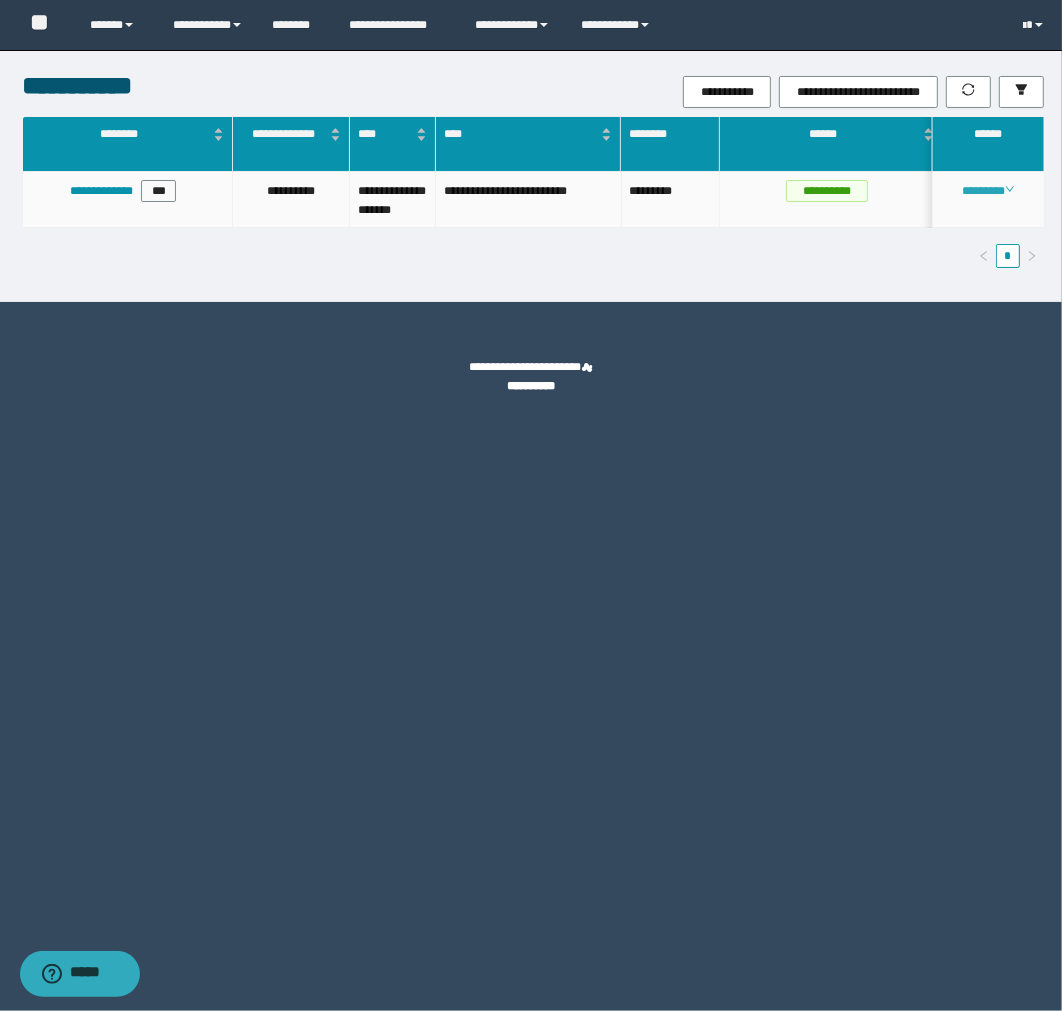 click on "********" at bounding box center [988, 191] 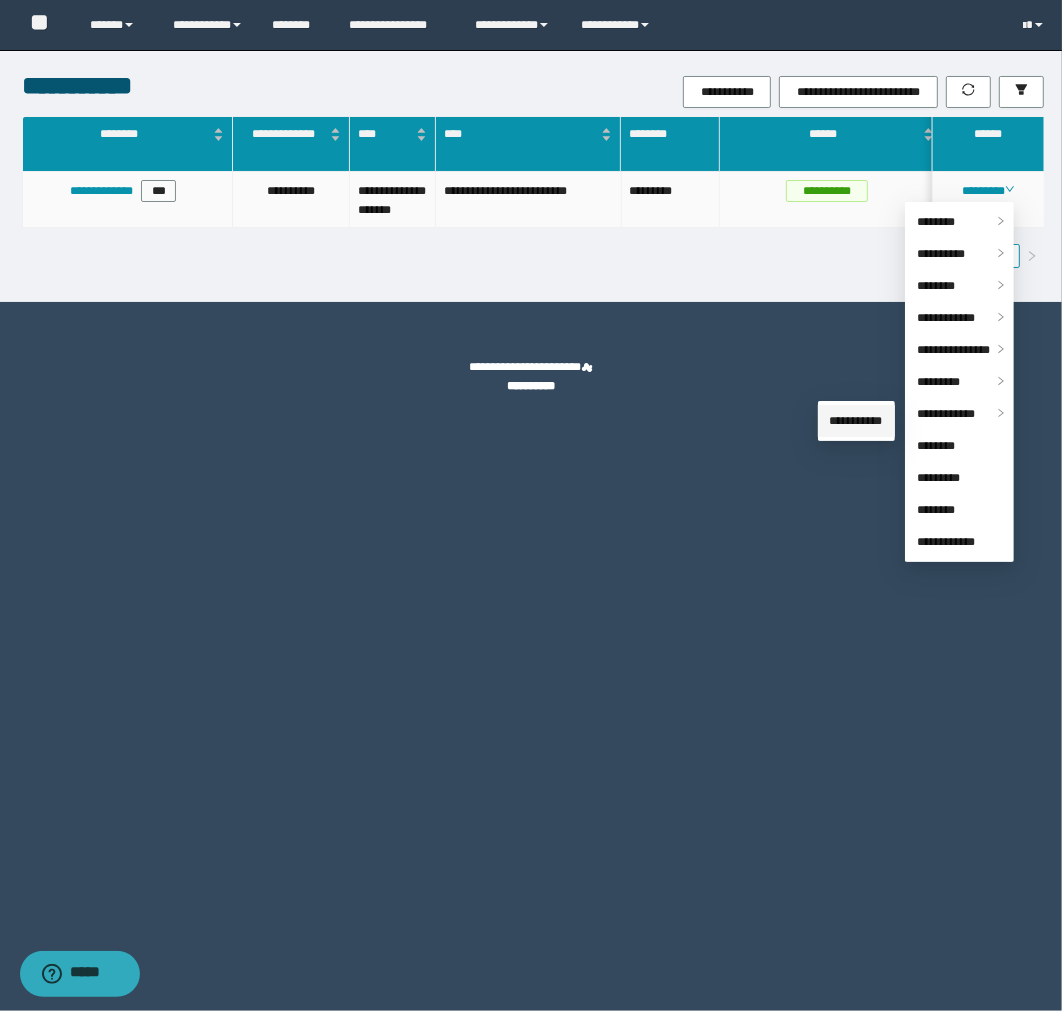 click on "**********" at bounding box center [856, 421] 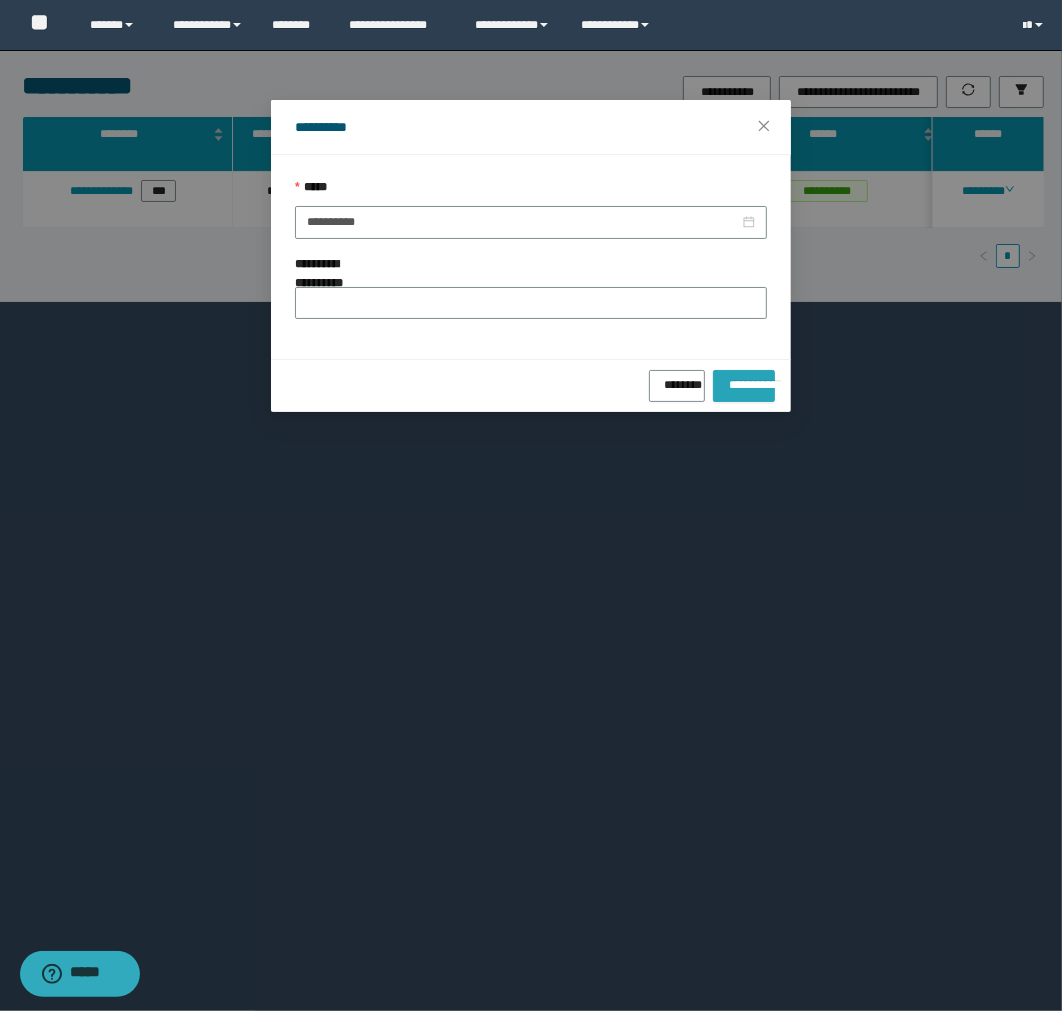 click on "**********" at bounding box center [744, 381] 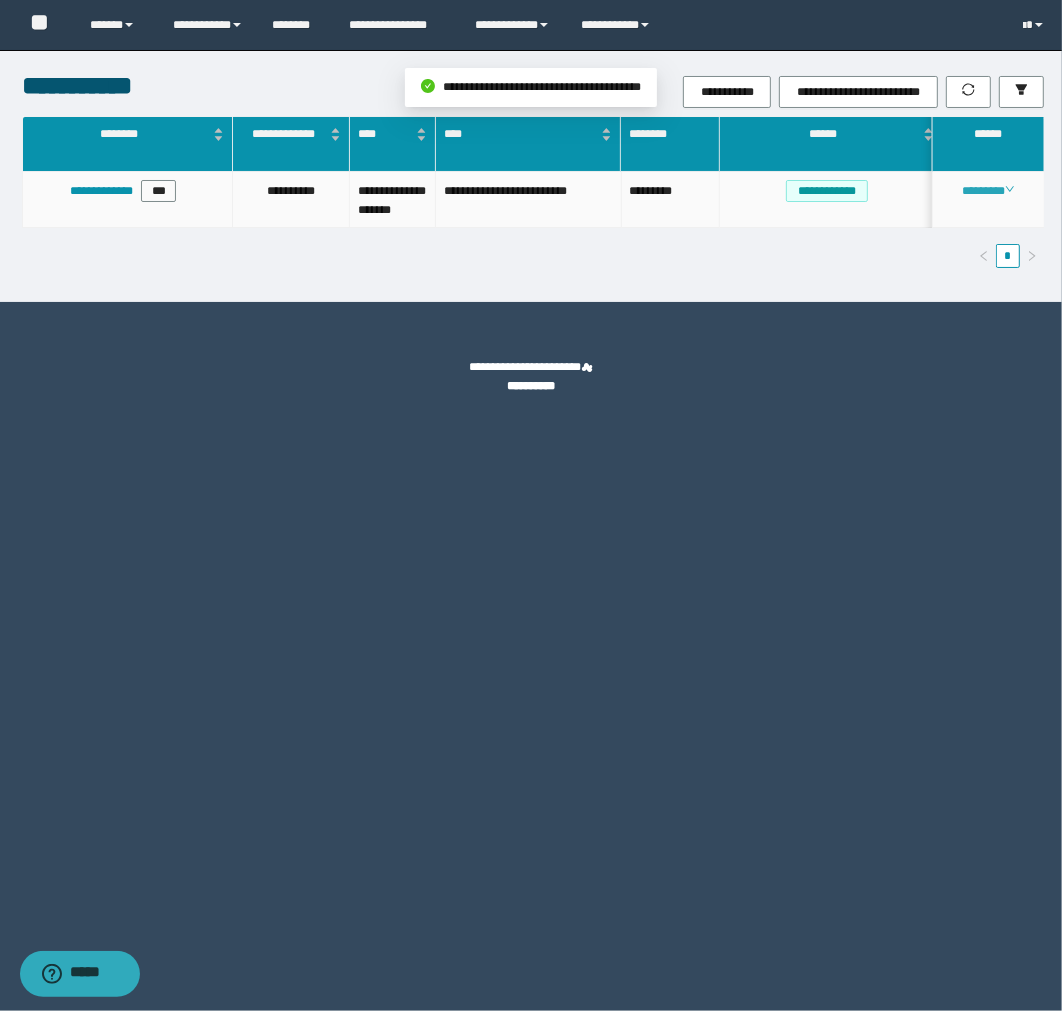 click on "********" at bounding box center [988, 191] 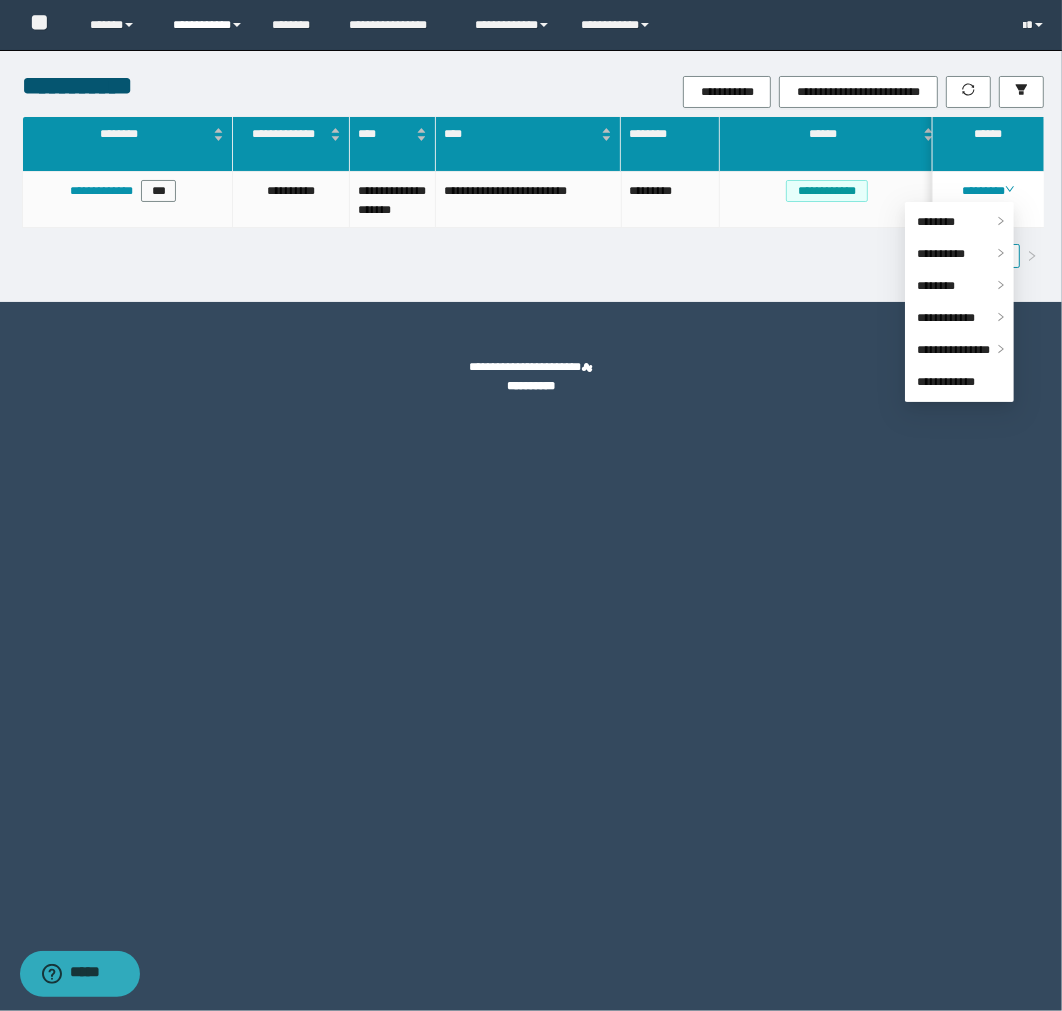 click on "**********" at bounding box center (207, 25) 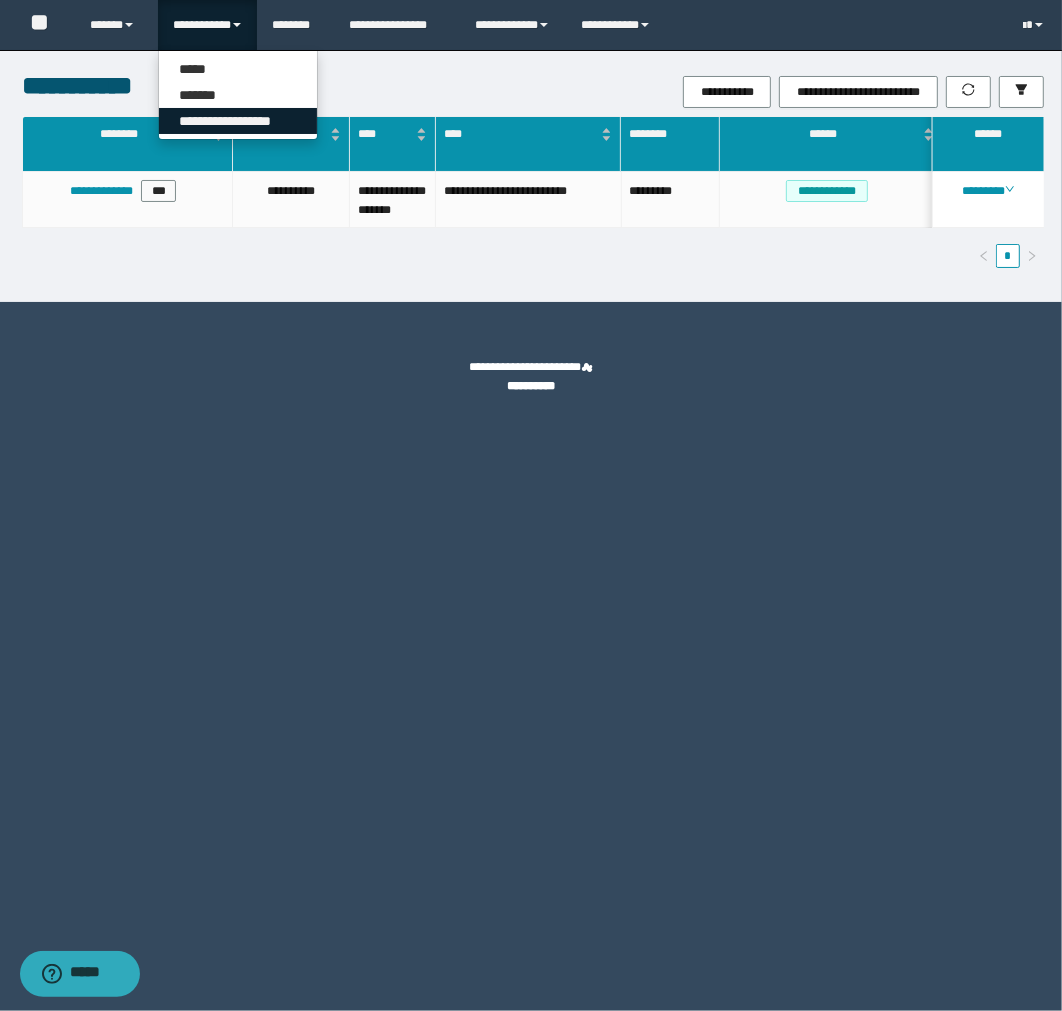 click on "**********" at bounding box center [238, 121] 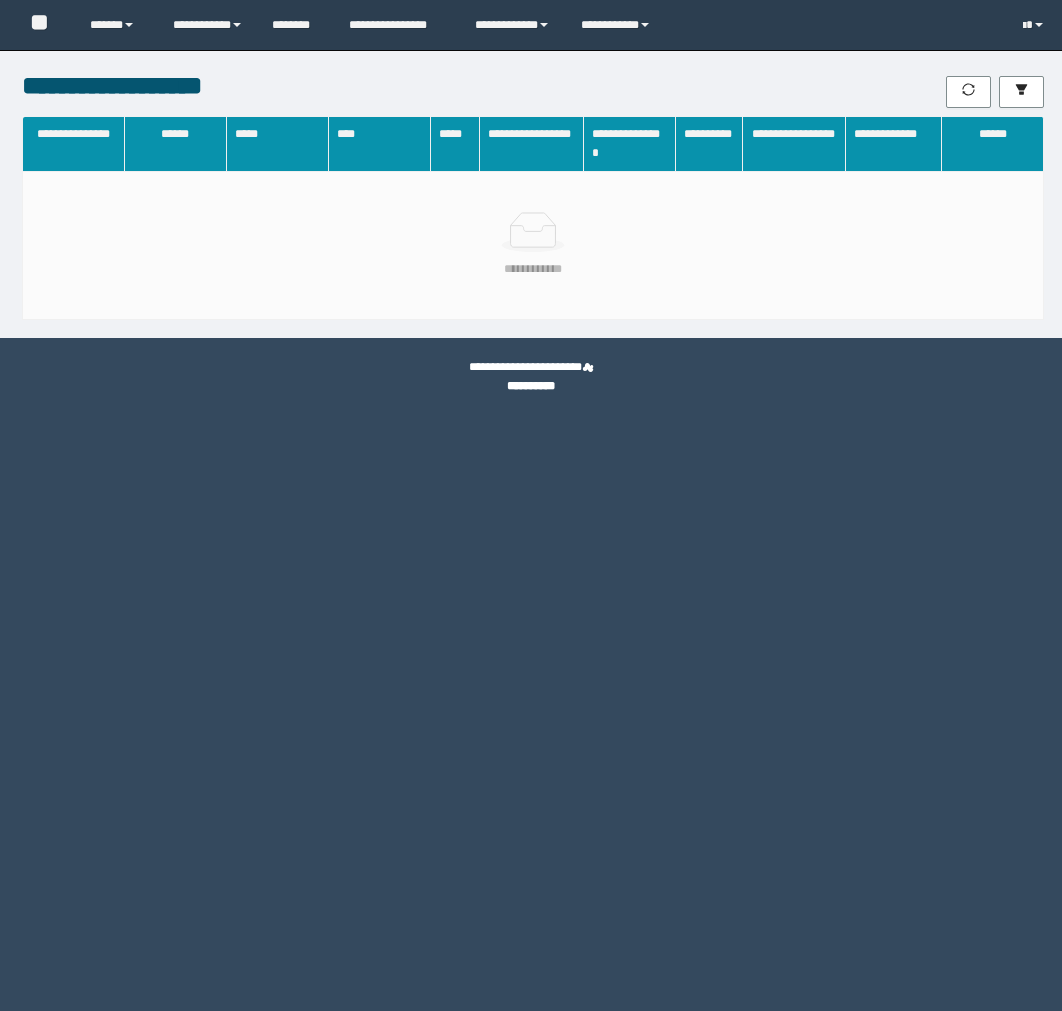 scroll, scrollTop: 0, scrollLeft: 0, axis: both 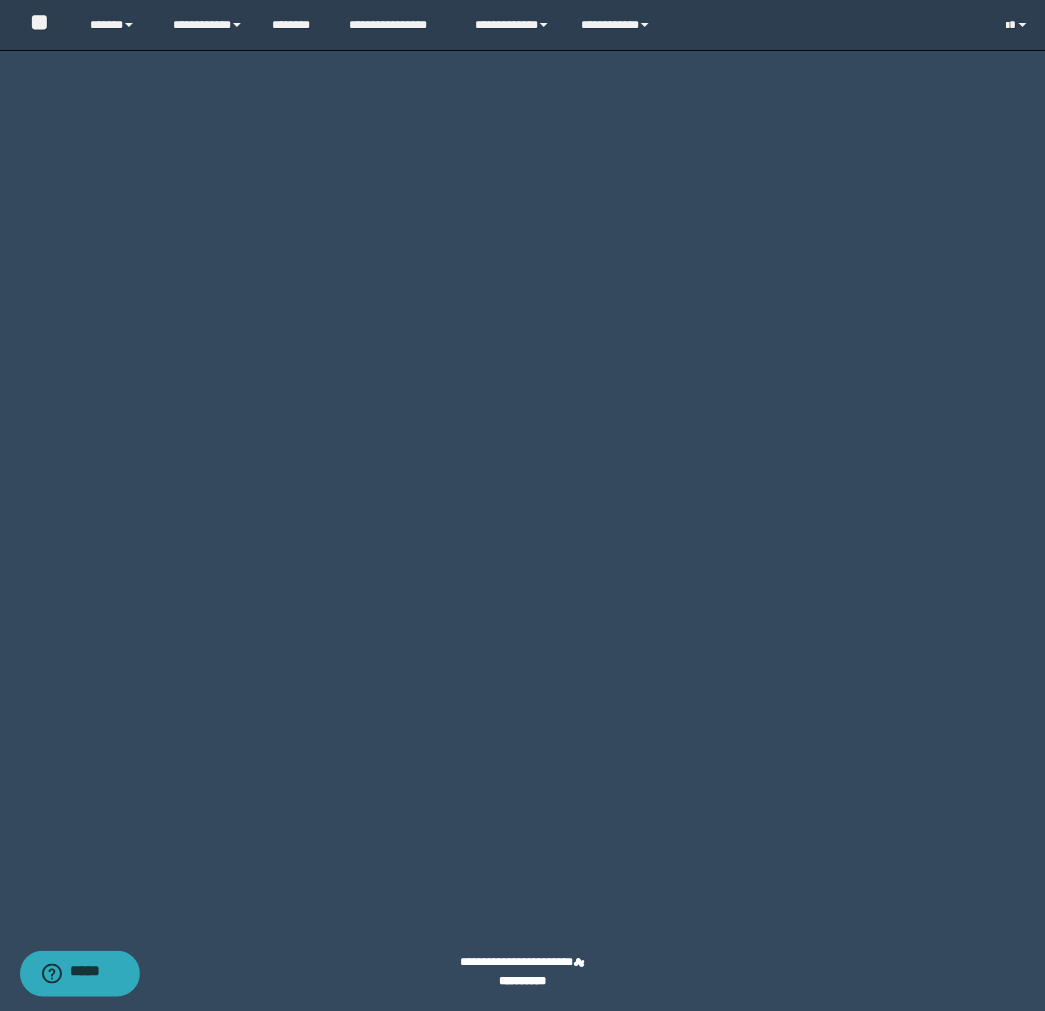 click on "********" at bounding box center [976, -66] 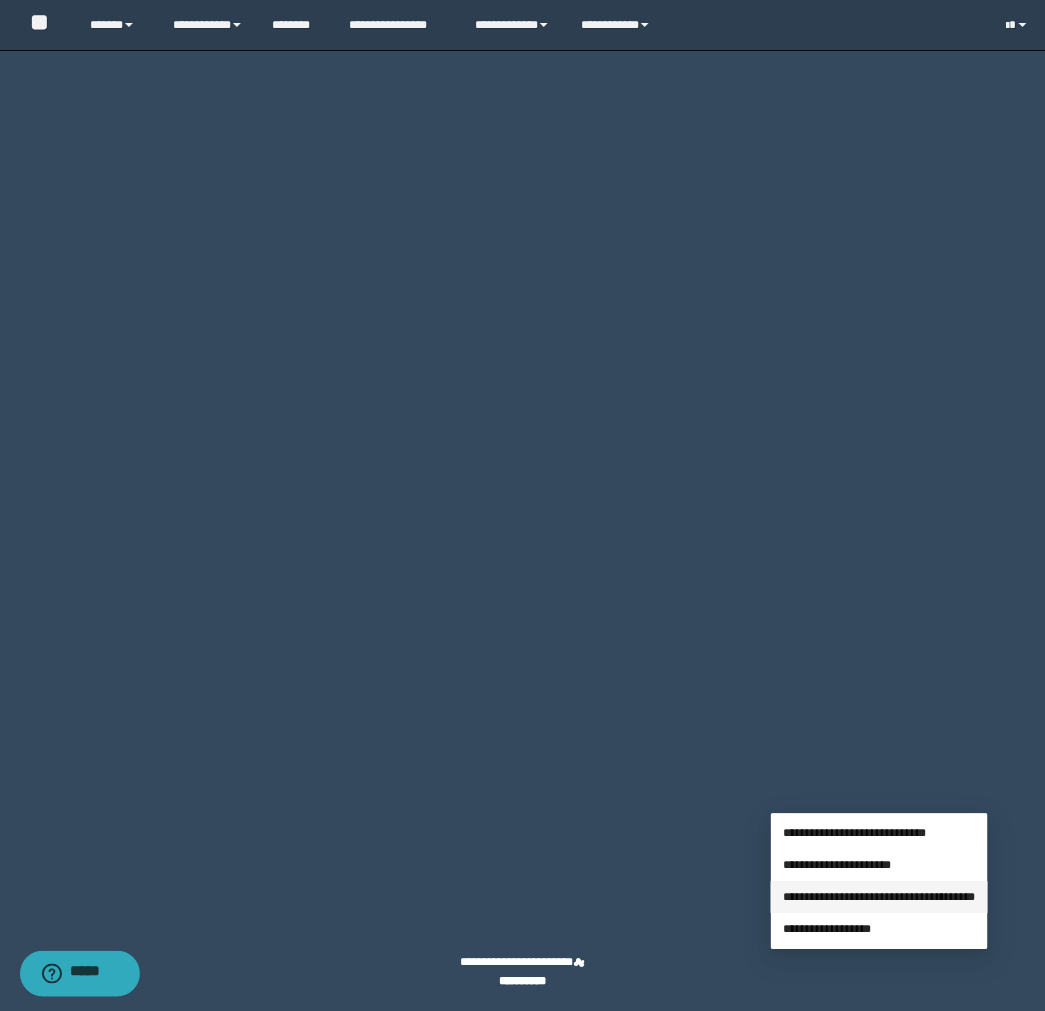 click on "**********" at bounding box center [879, 898] 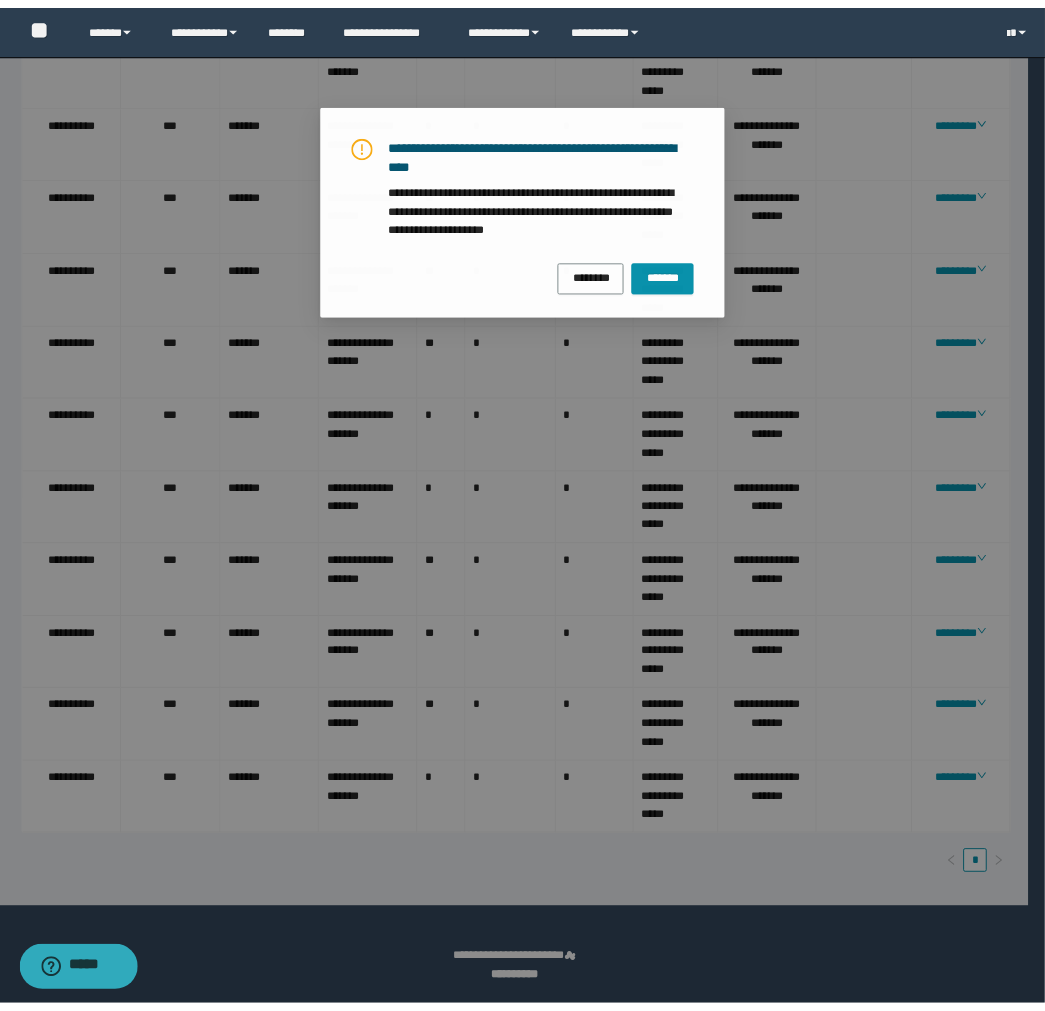 scroll, scrollTop: 1868, scrollLeft: 0, axis: vertical 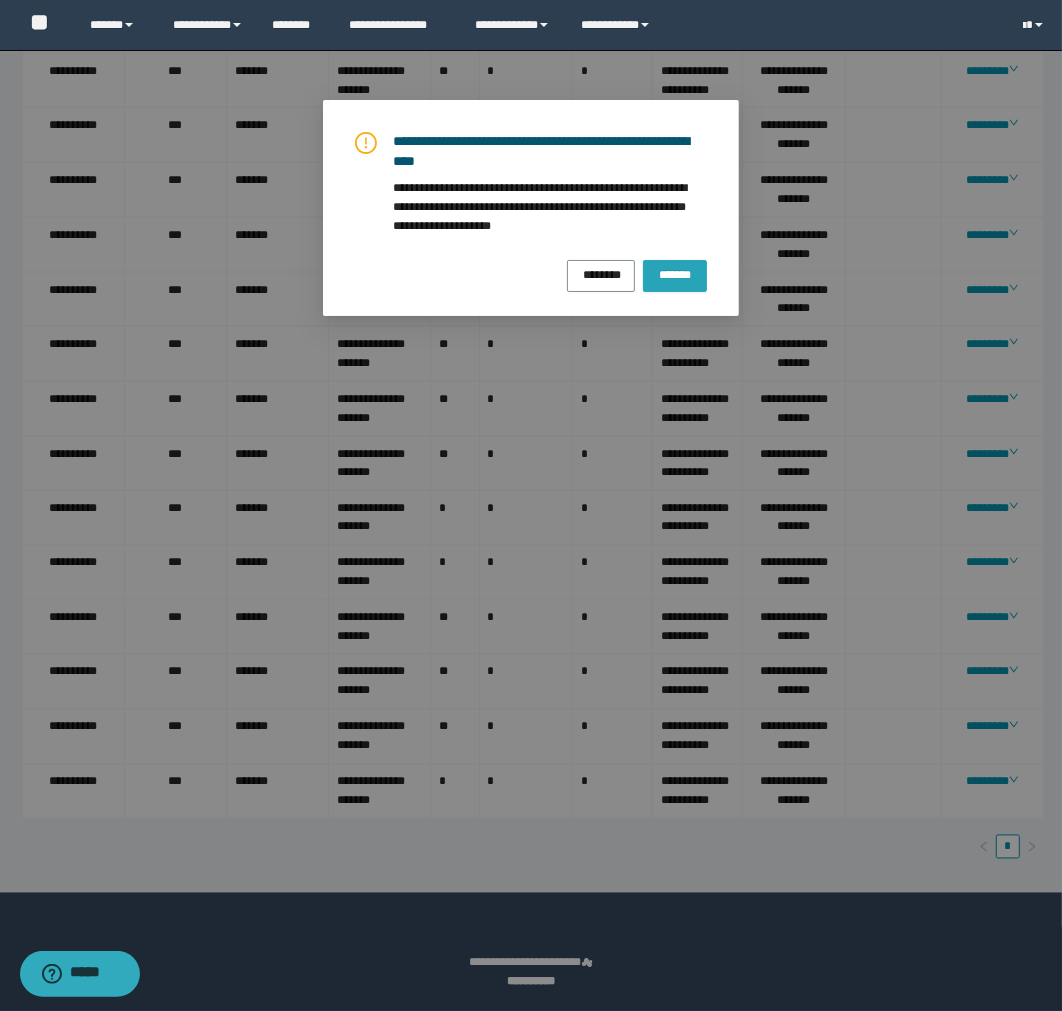 click on "*******" at bounding box center [675, 276] 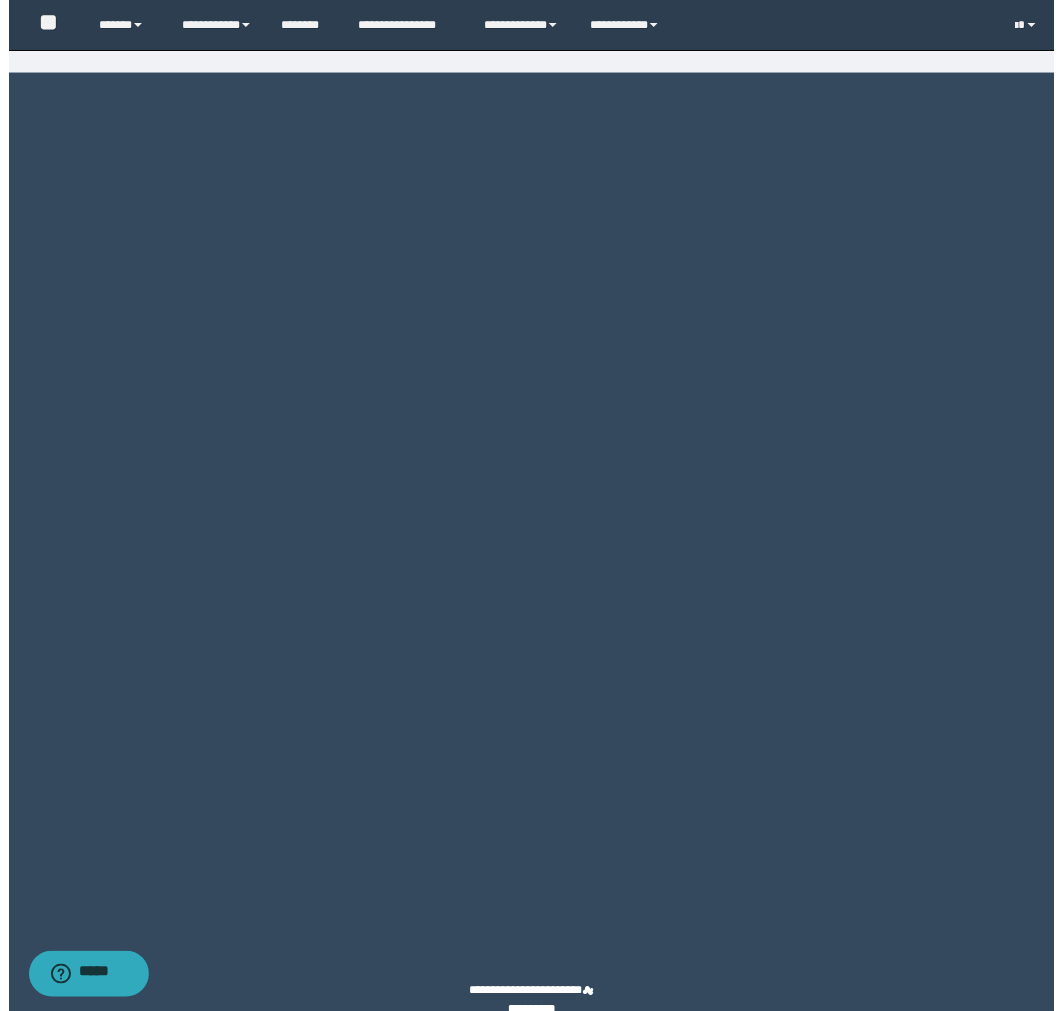 scroll, scrollTop: 2716, scrollLeft: 0, axis: vertical 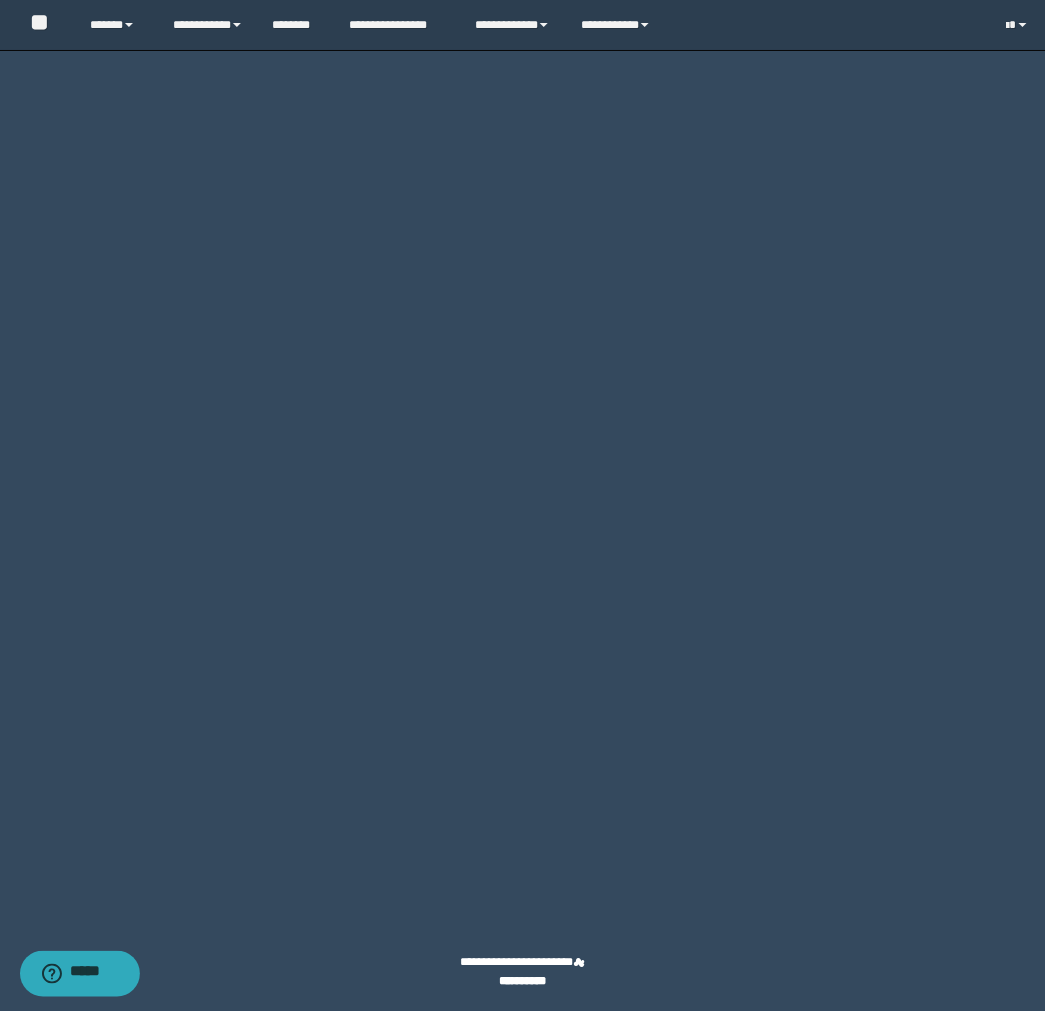 click on "********" at bounding box center [976, -66] 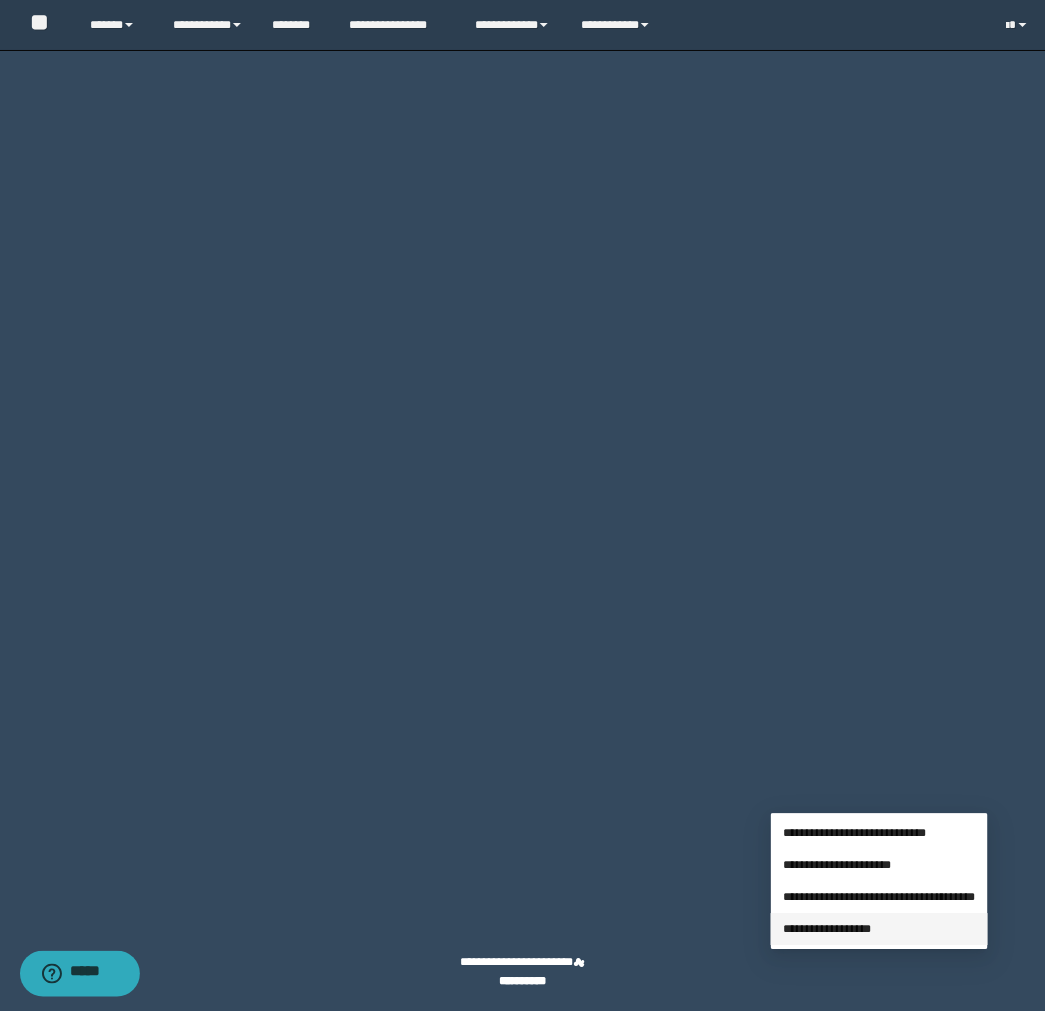 click on "**********" at bounding box center (827, 930) 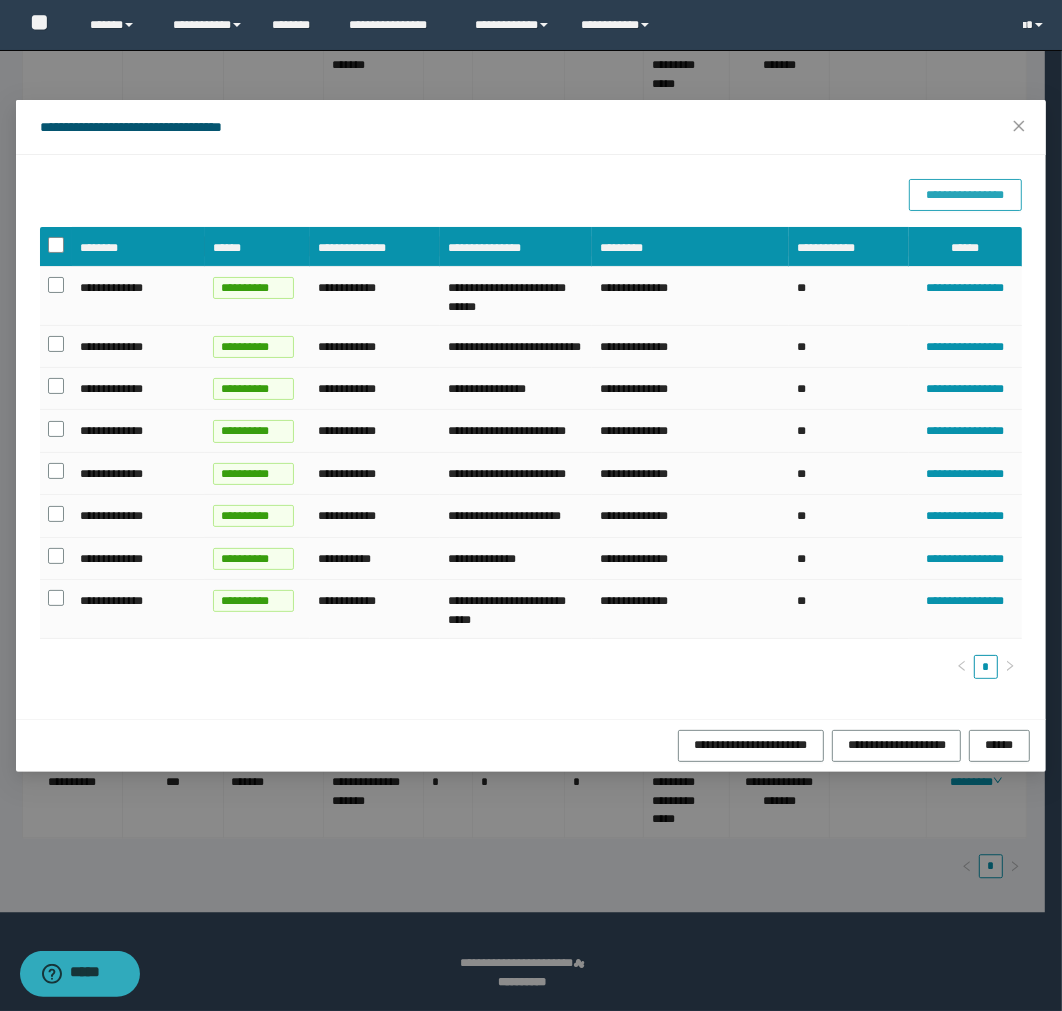 click on "**********" at bounding box center (965, 195) 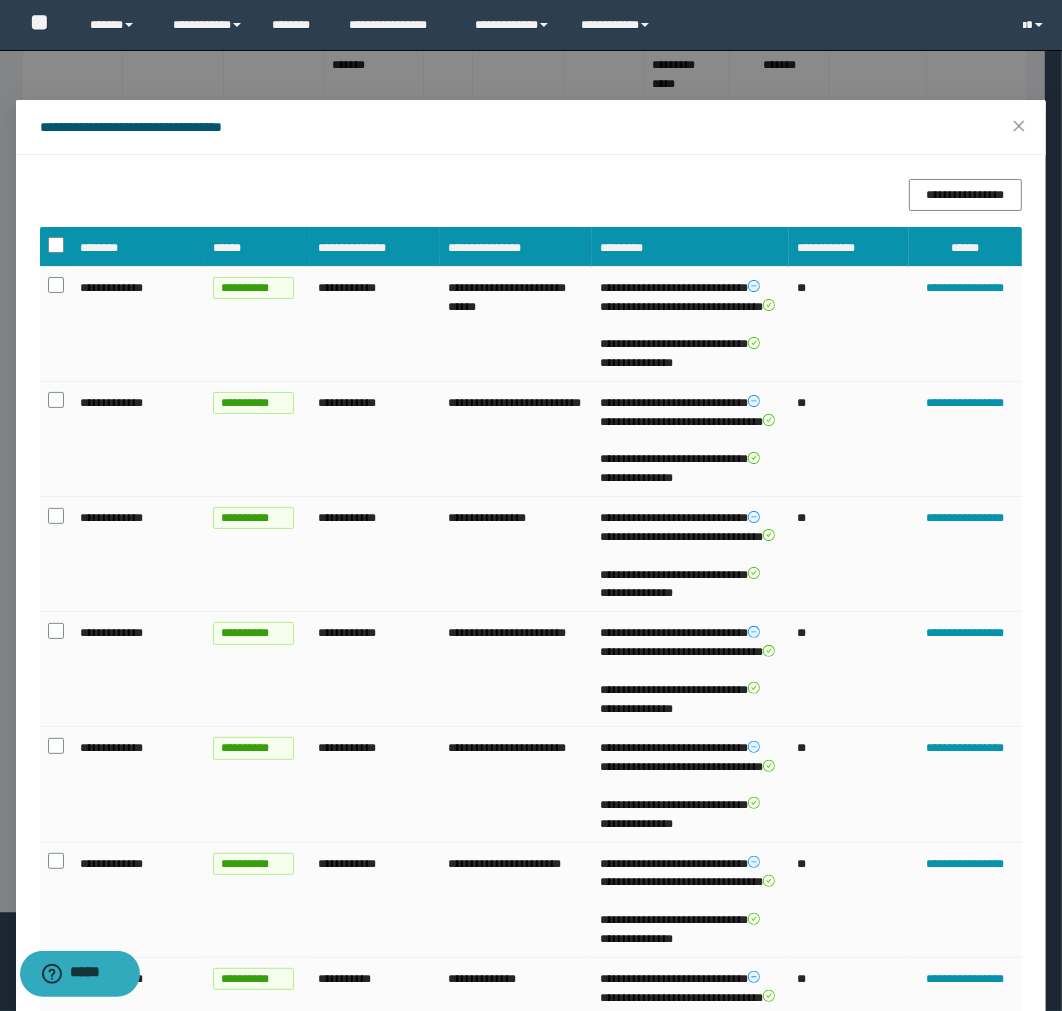 click on "**********" at bounding box center (531, 195) 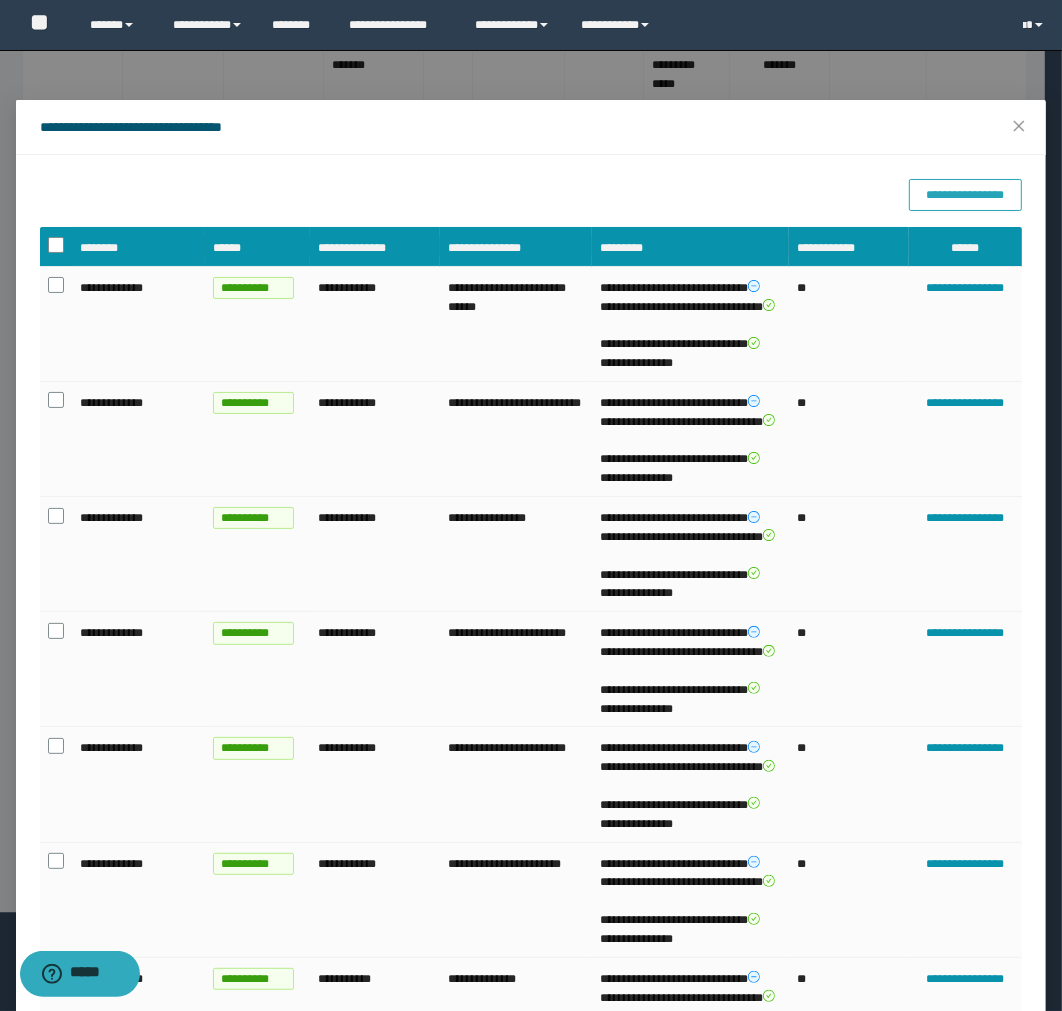 click on "**********" at bounding box center [965, 195] 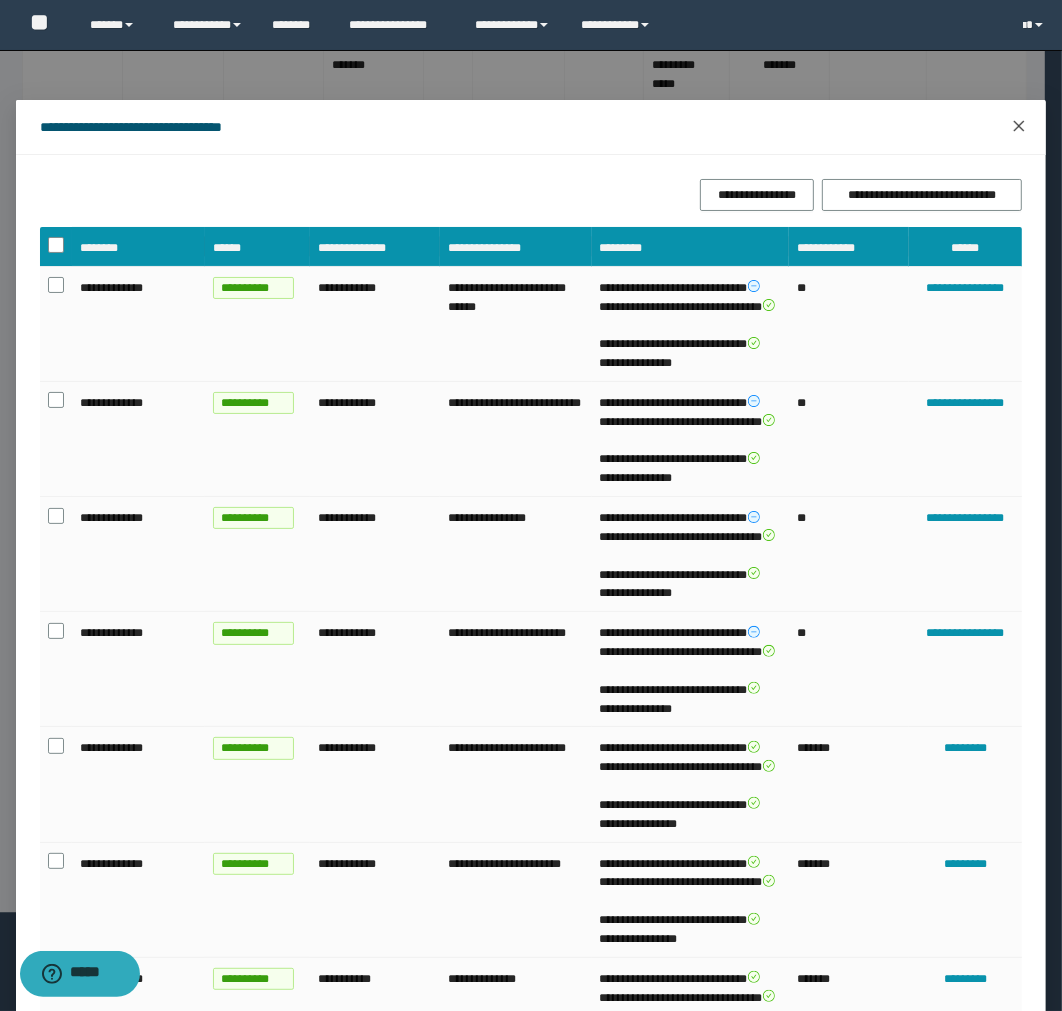 click at bounding box center (1019, 127) 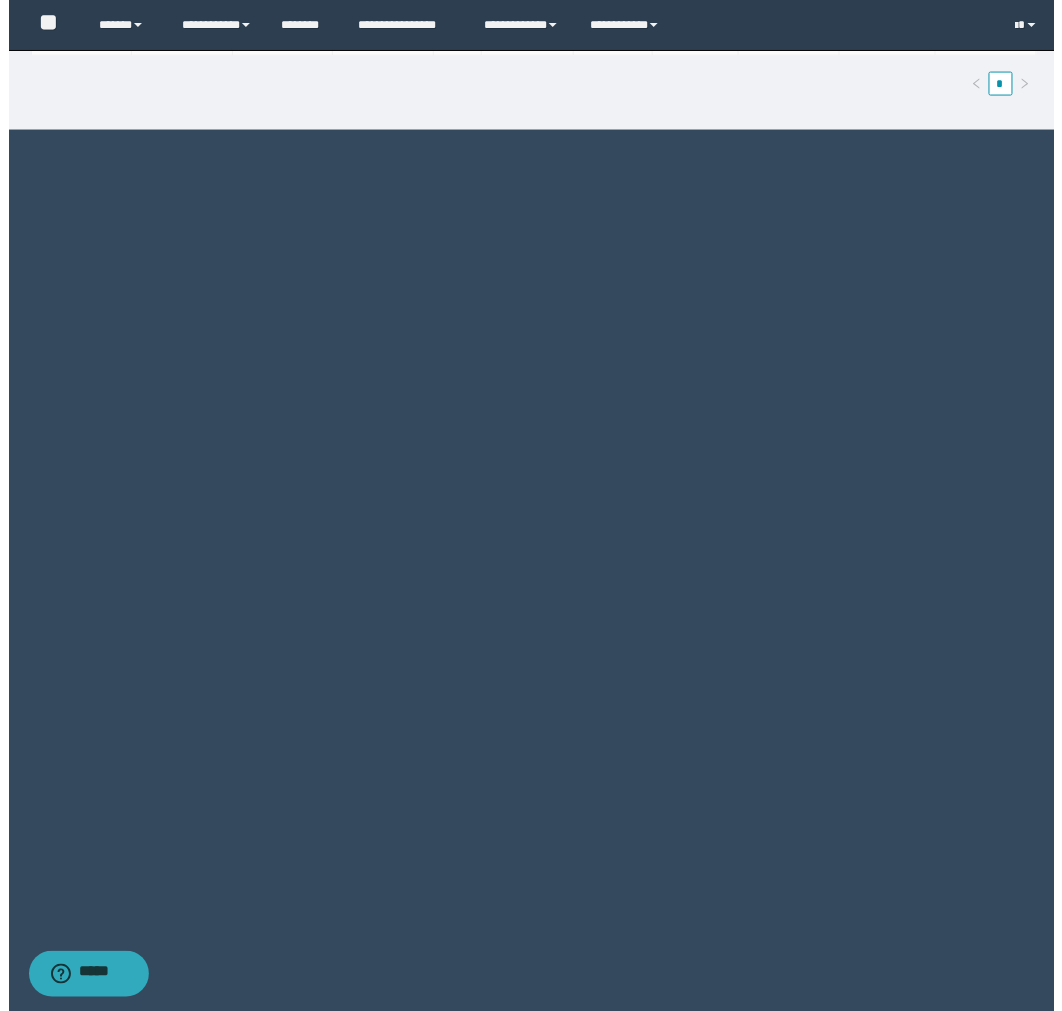 scroll, scrollTop: 2716, scrollLeft: 0, axis: vertical 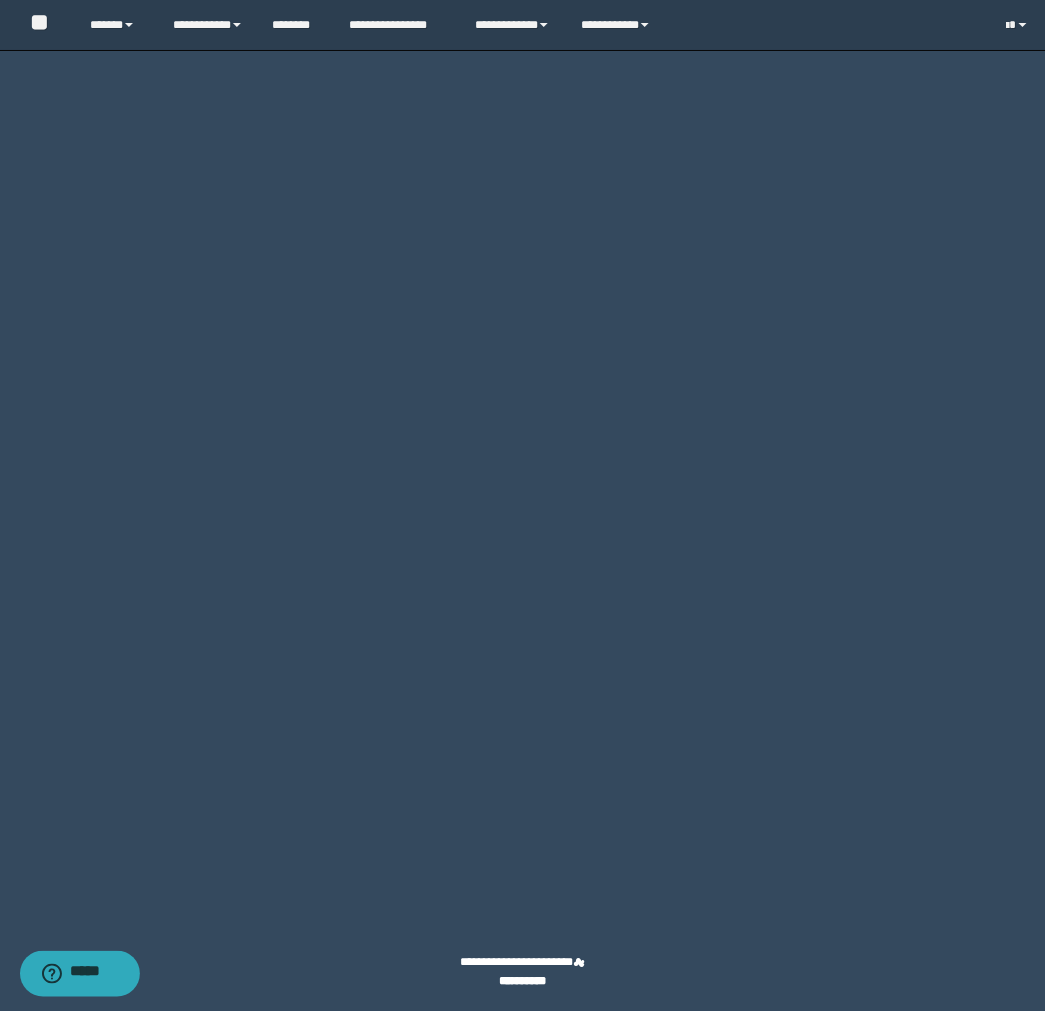 click 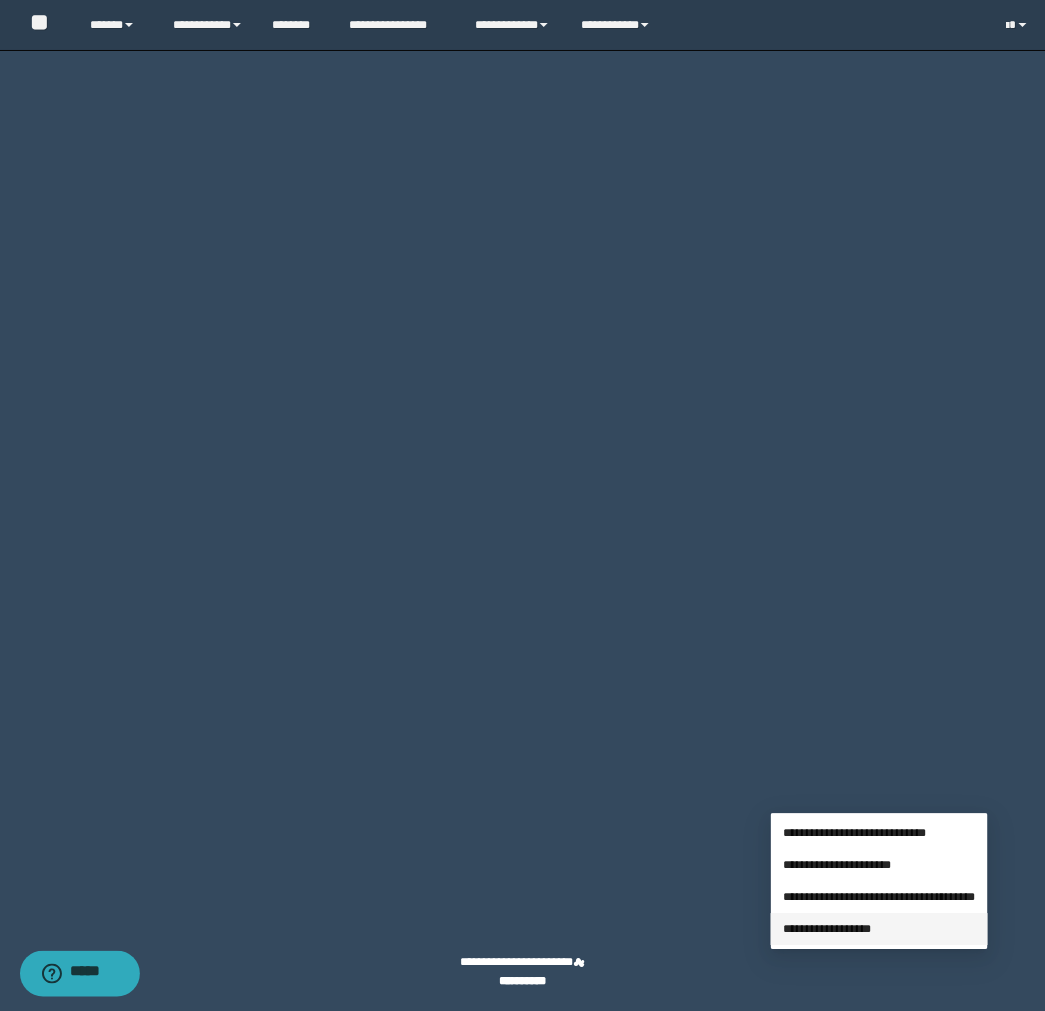 click on "**********" at bounding box center [827, 930] 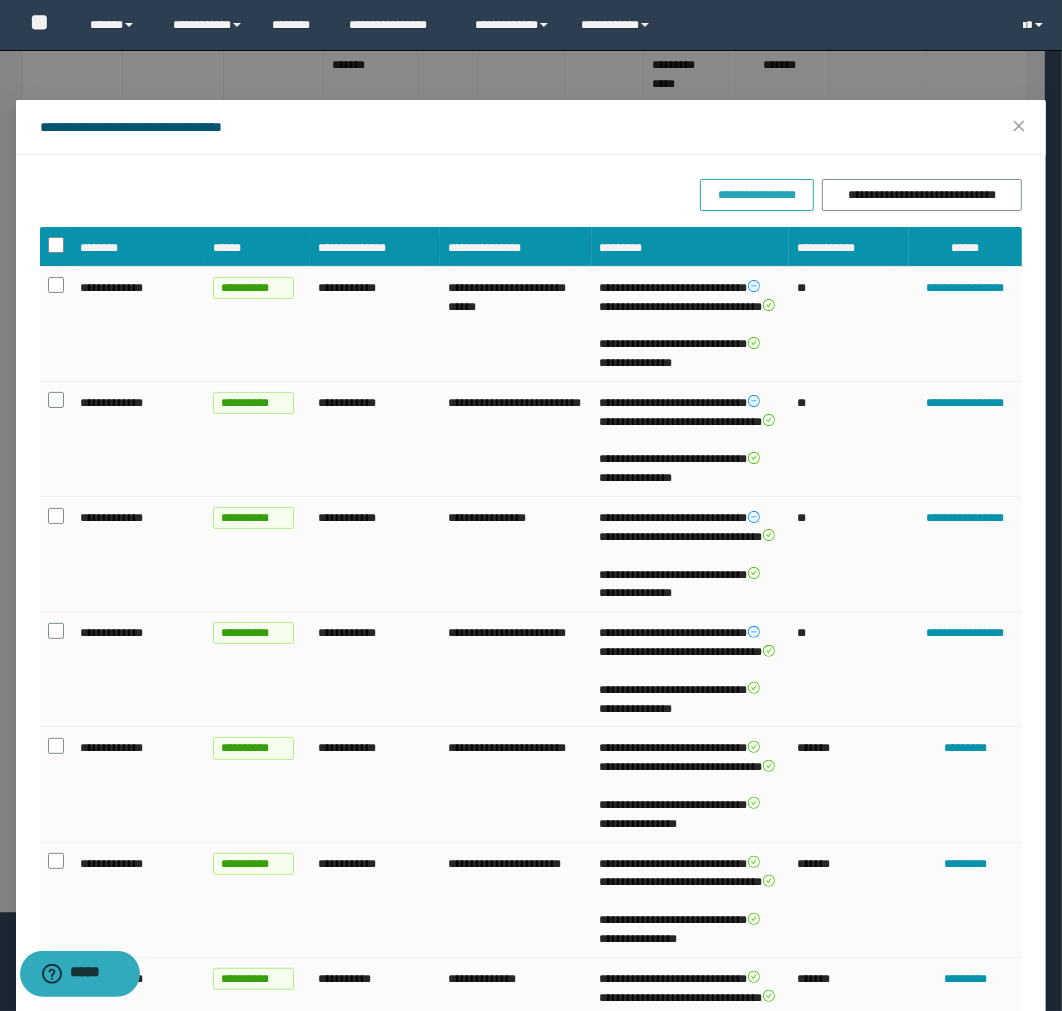 click on "**********" at bounding box center [756, 195] 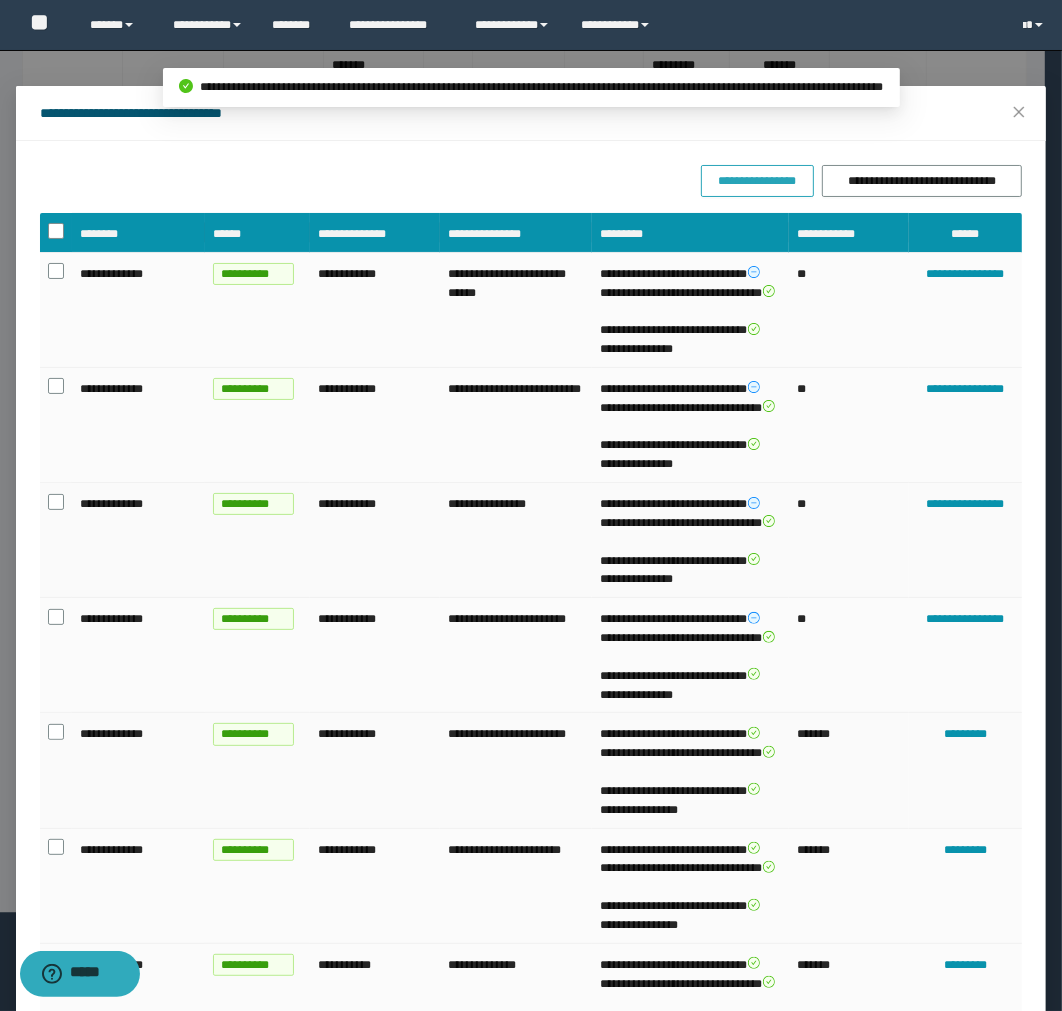 scroll, scrollTop: 0, scrollLeft: 0, axis: both 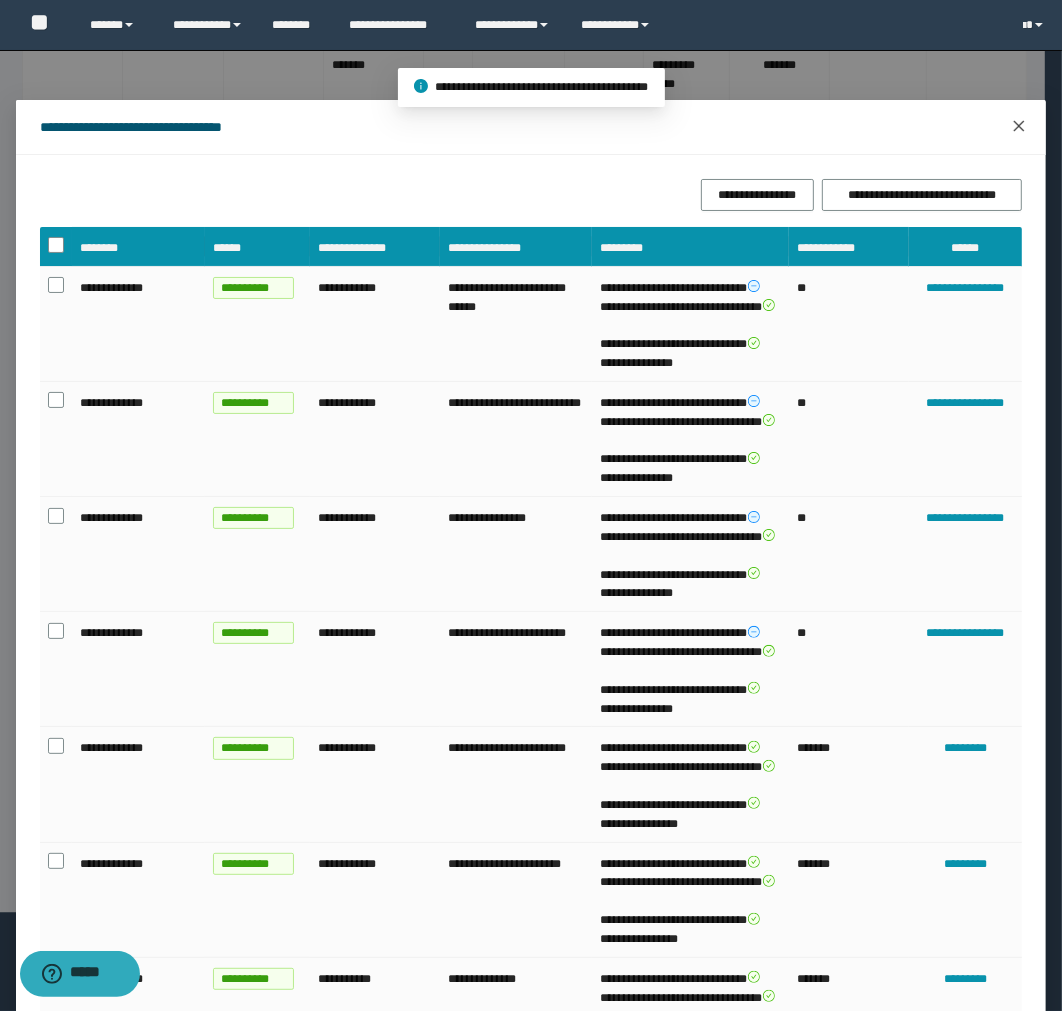 click 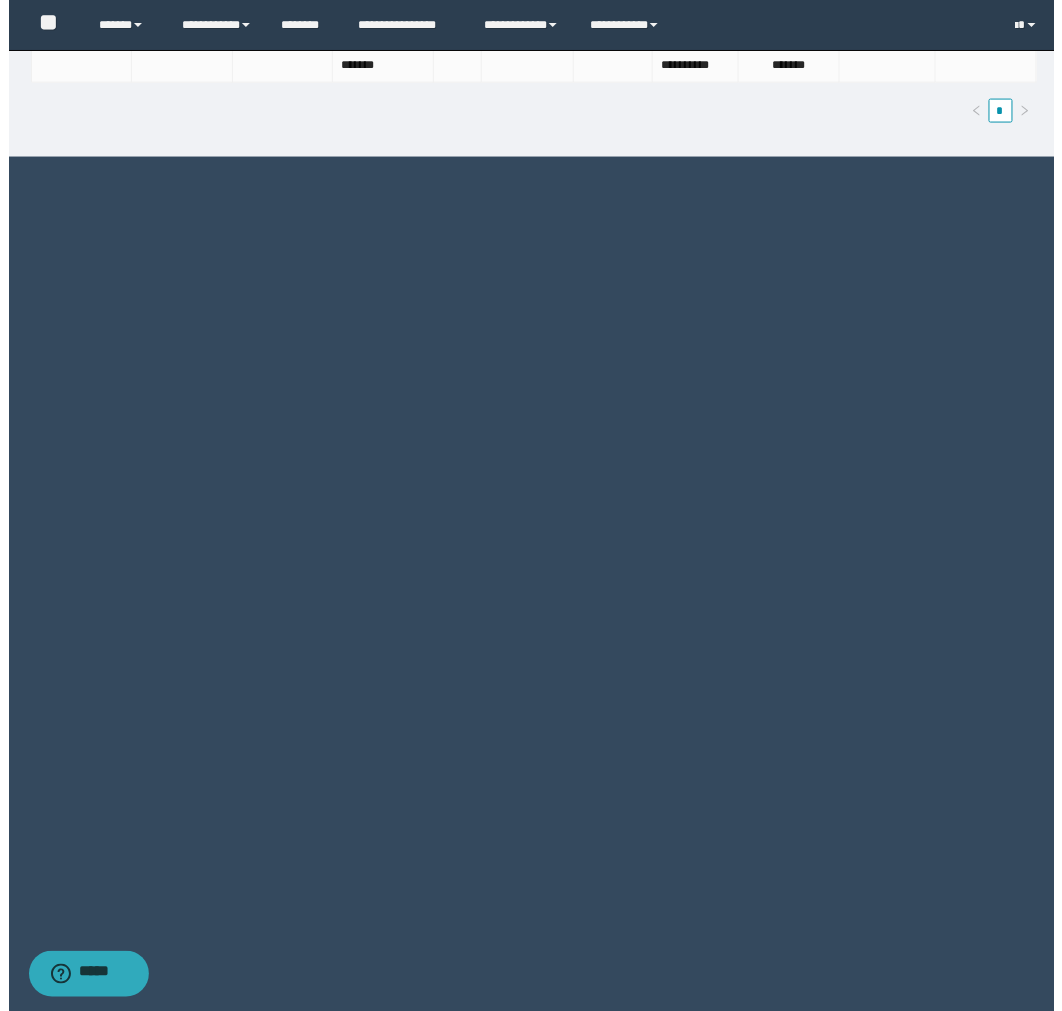 scroll, scrollTop: 2716, scrollLeft: 0, axis: vertical 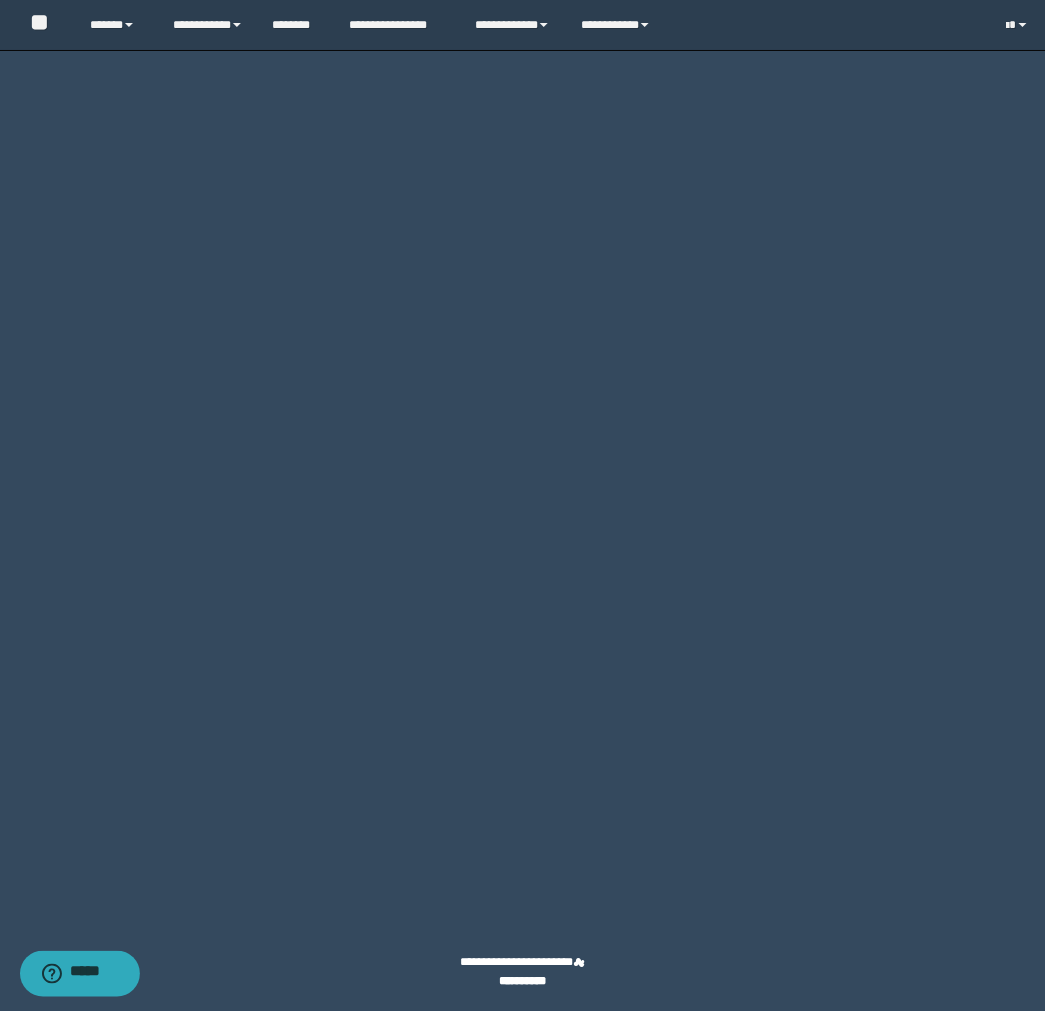 click on "********" at bounding box center [976, -66] 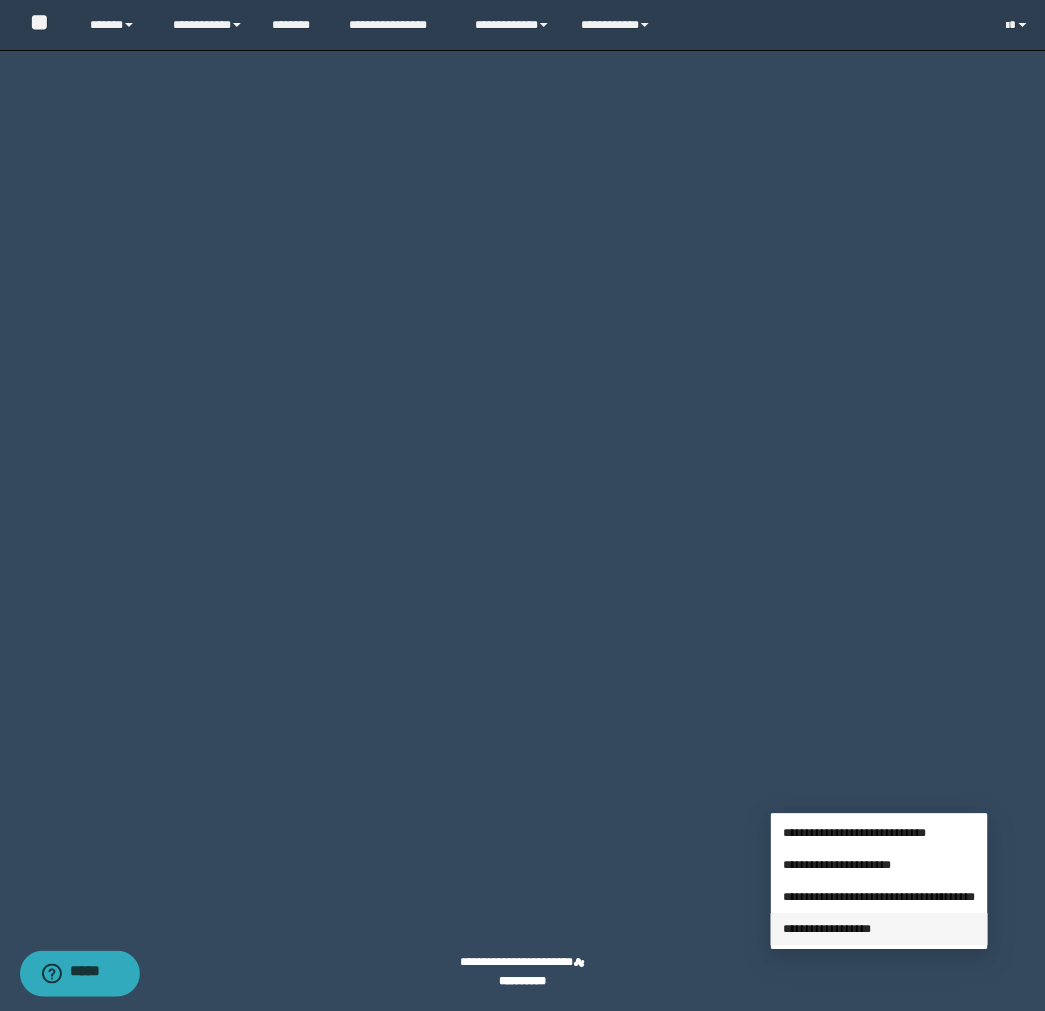click on "**********" at bounding box center [827, 930] 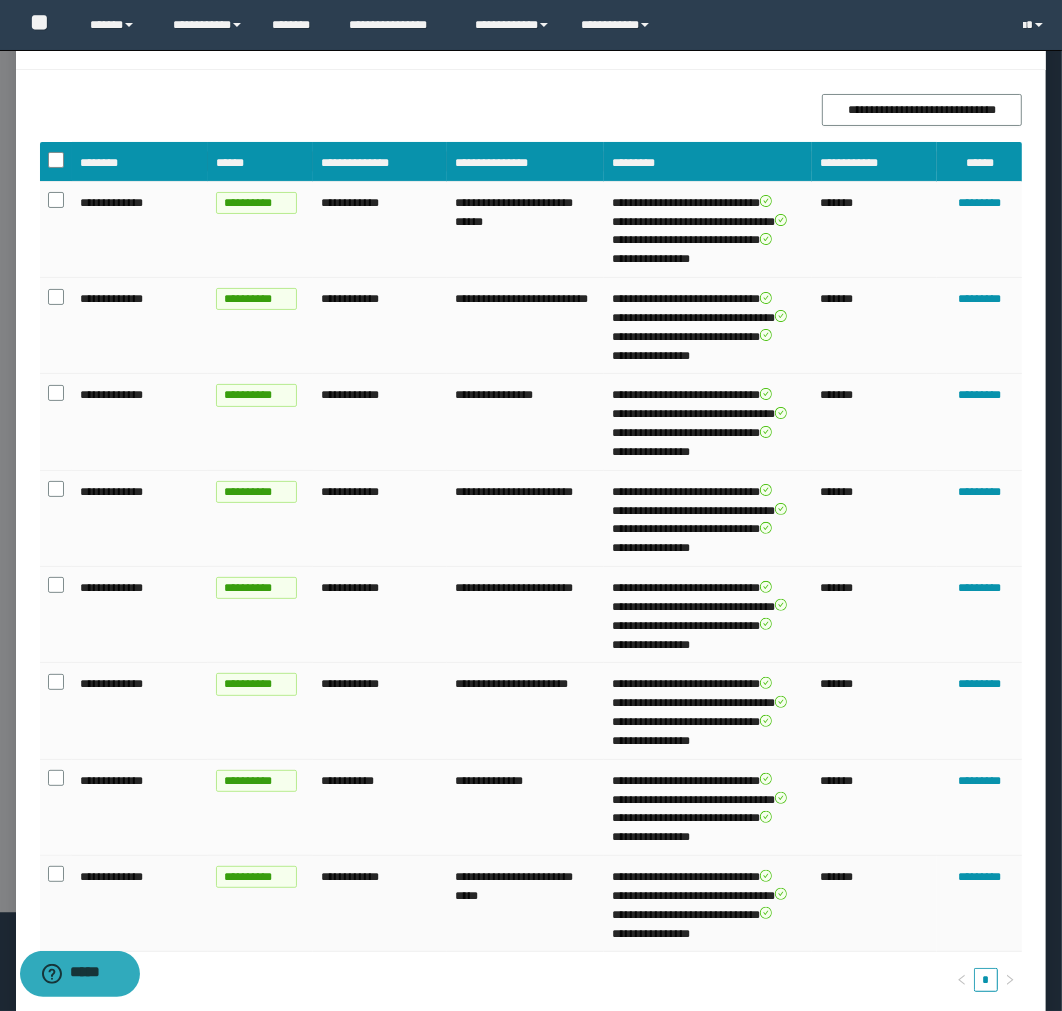scroll, scrollTop: 172, scrollLeft: 0, axis: vertical 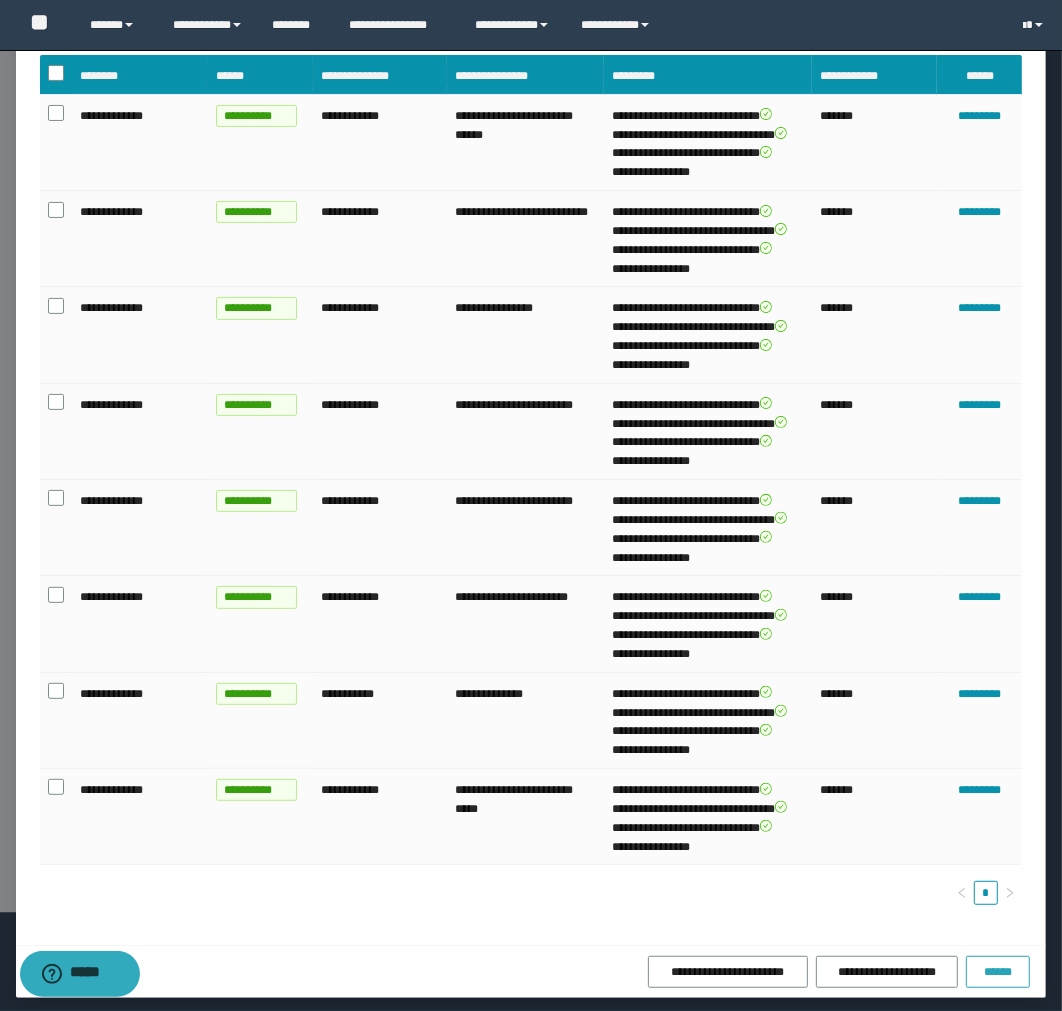 click on "******" at bounding box center [998, 972] 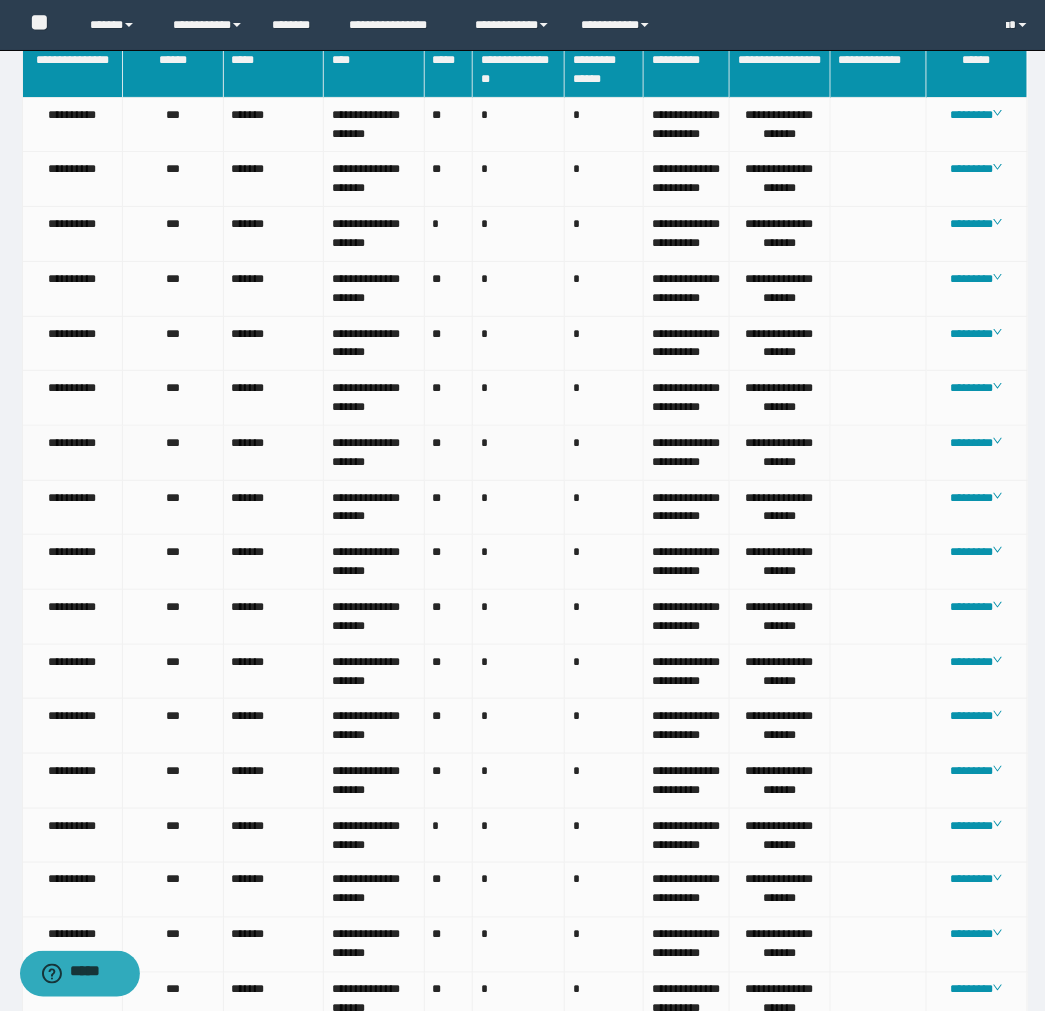 scroll, scrollTop: 0, scrollLeft: 0, axis: both 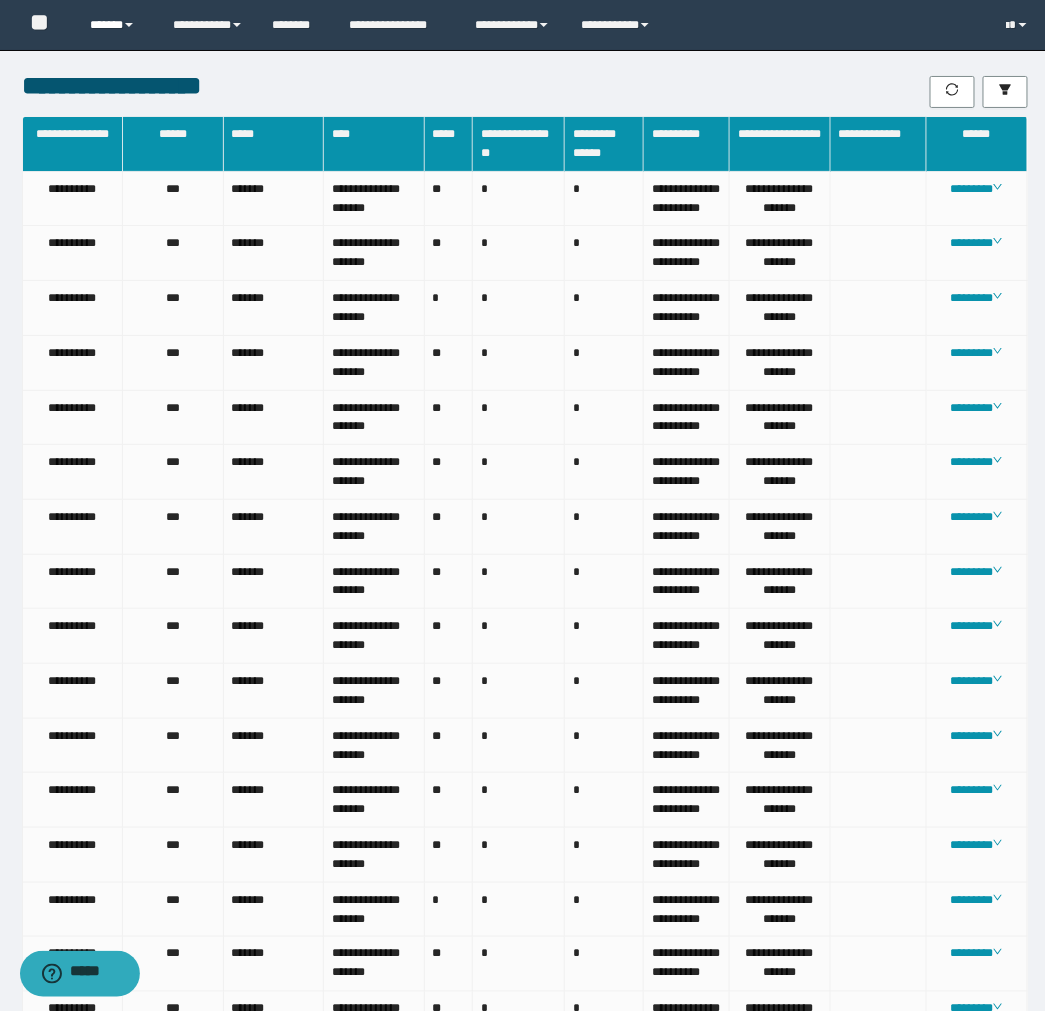 click on "******" at bounding box center (116, 25) 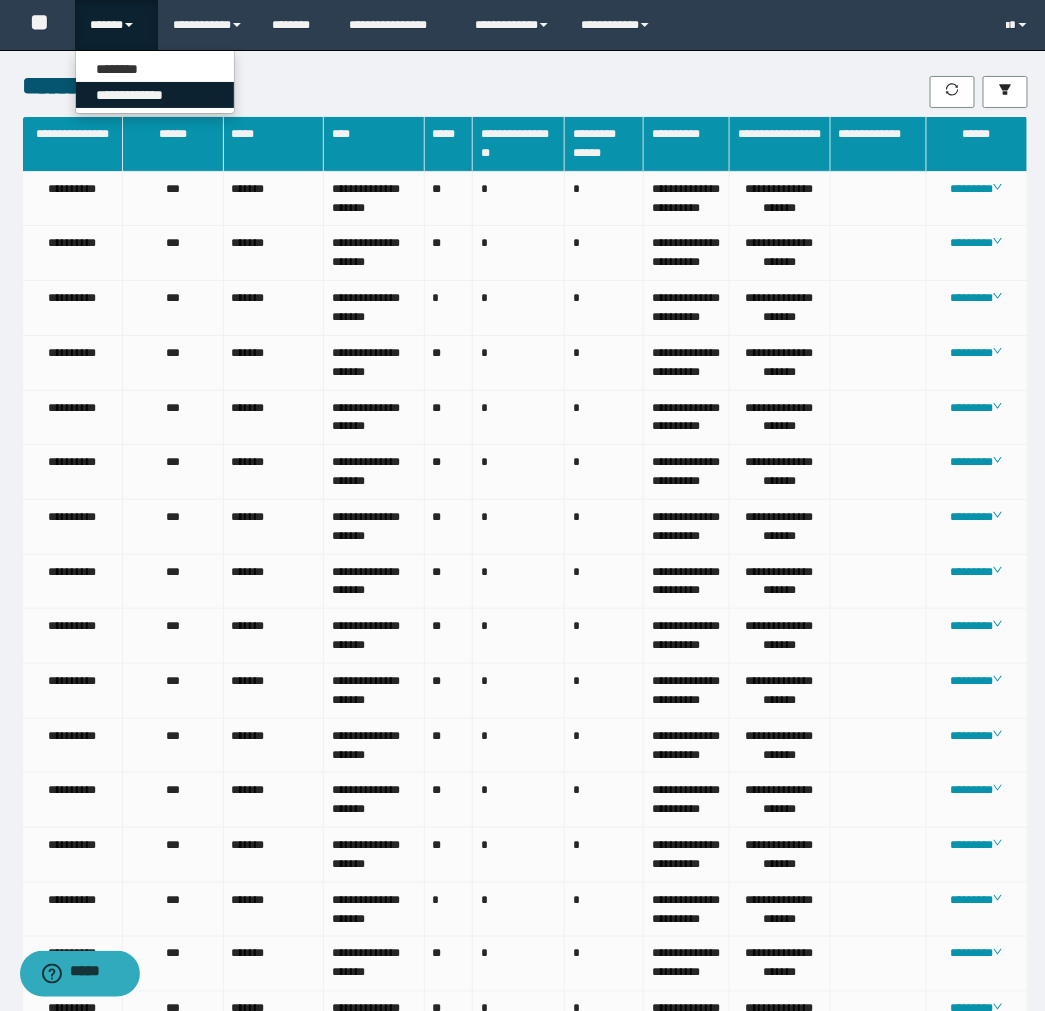 click on "**********" at bounding box center (155, 95) 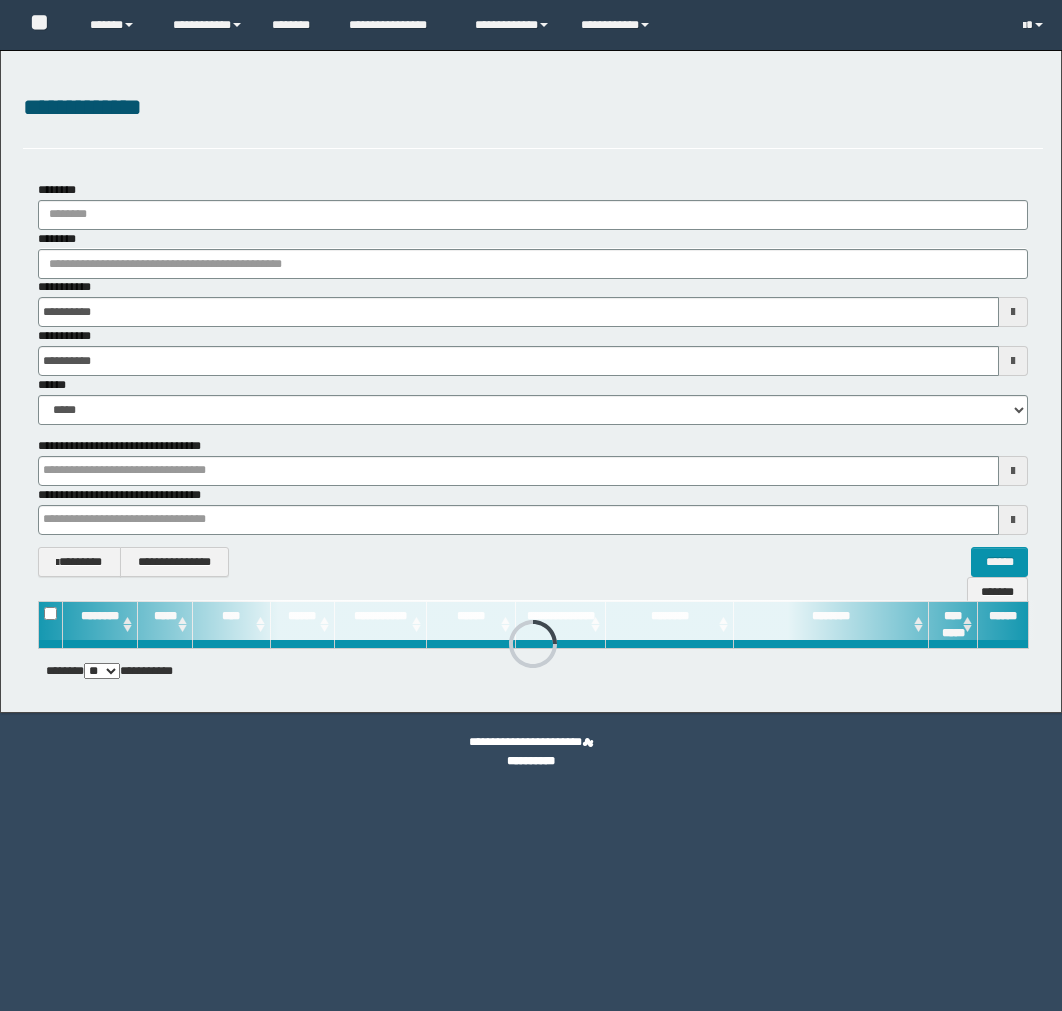 scroll, scrollTop: 0, scrollLeft: 0, axis: both 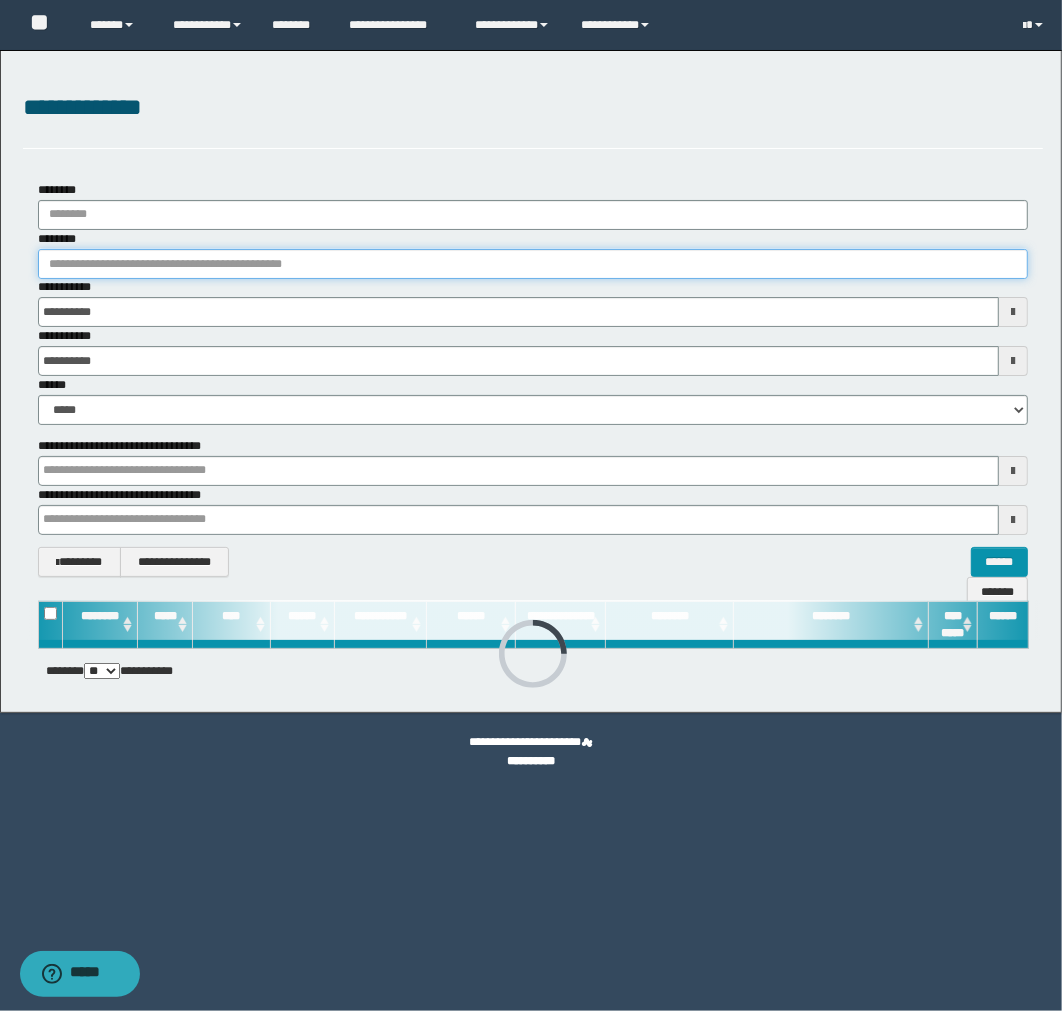 click on "********" at bounding box center (533, 264) 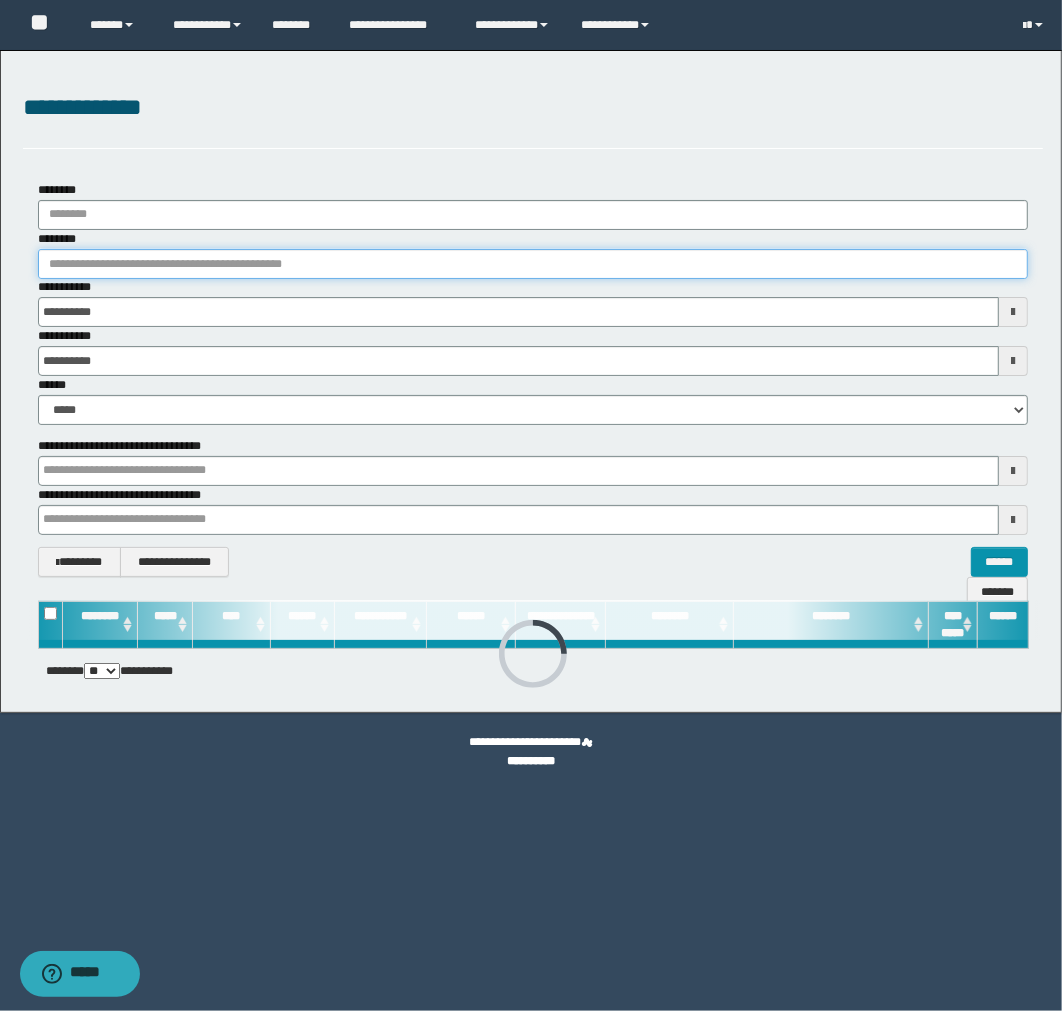 paste on "**********" 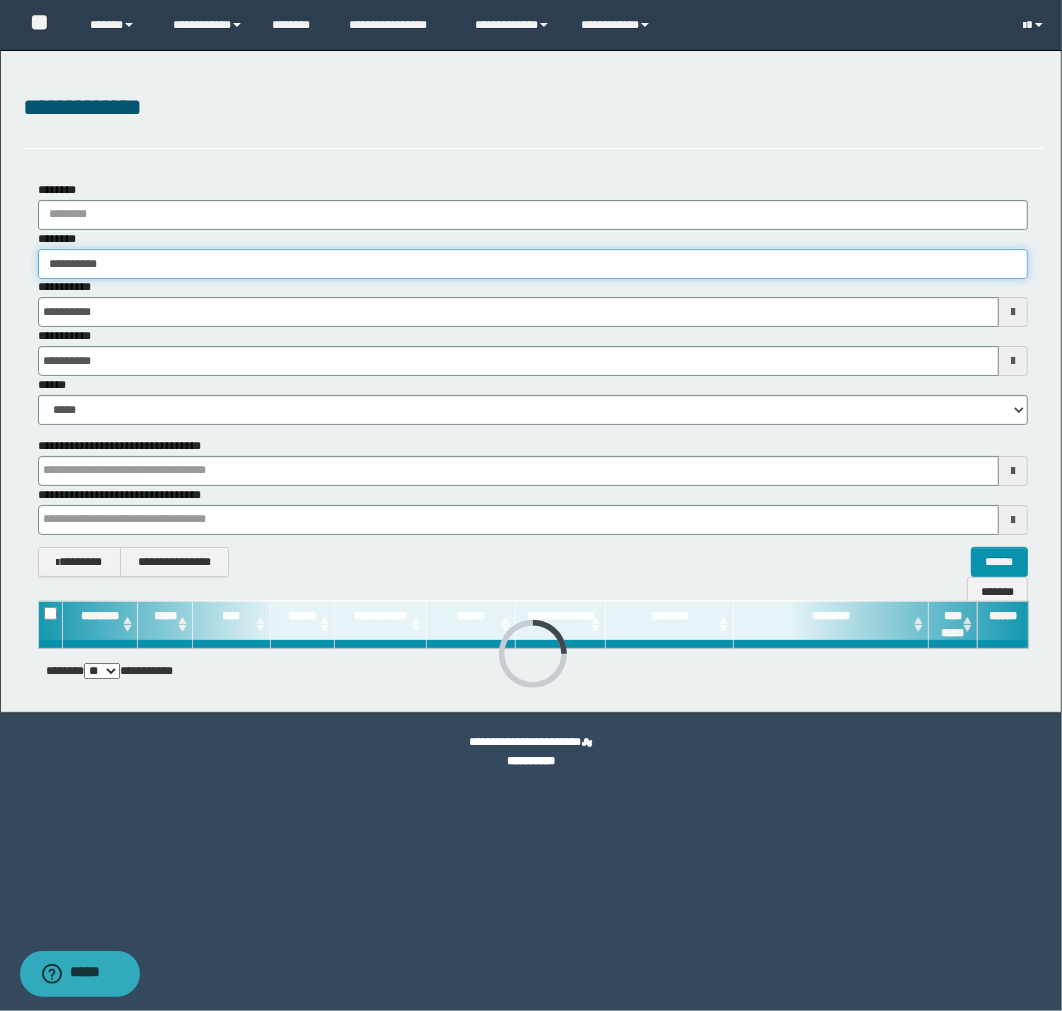 type on "**********" 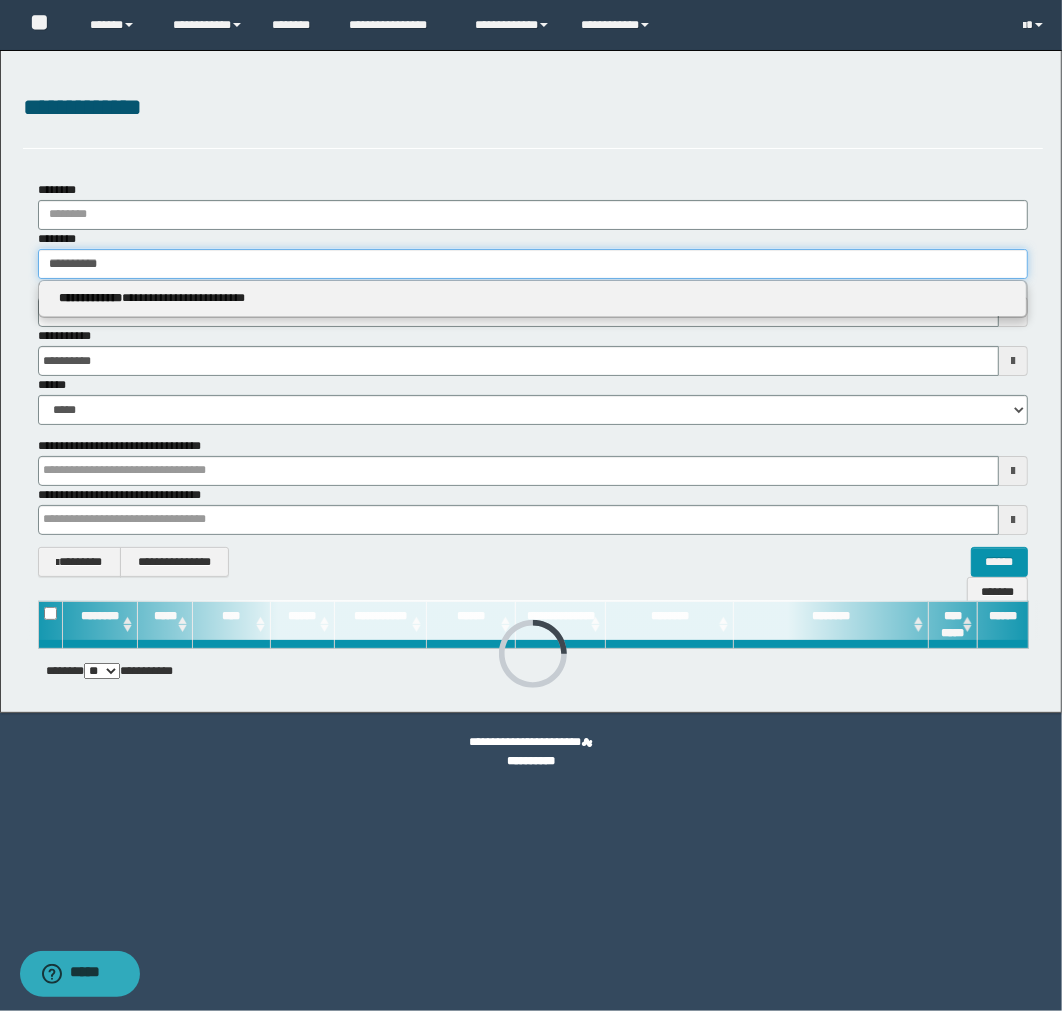 type on "**********" 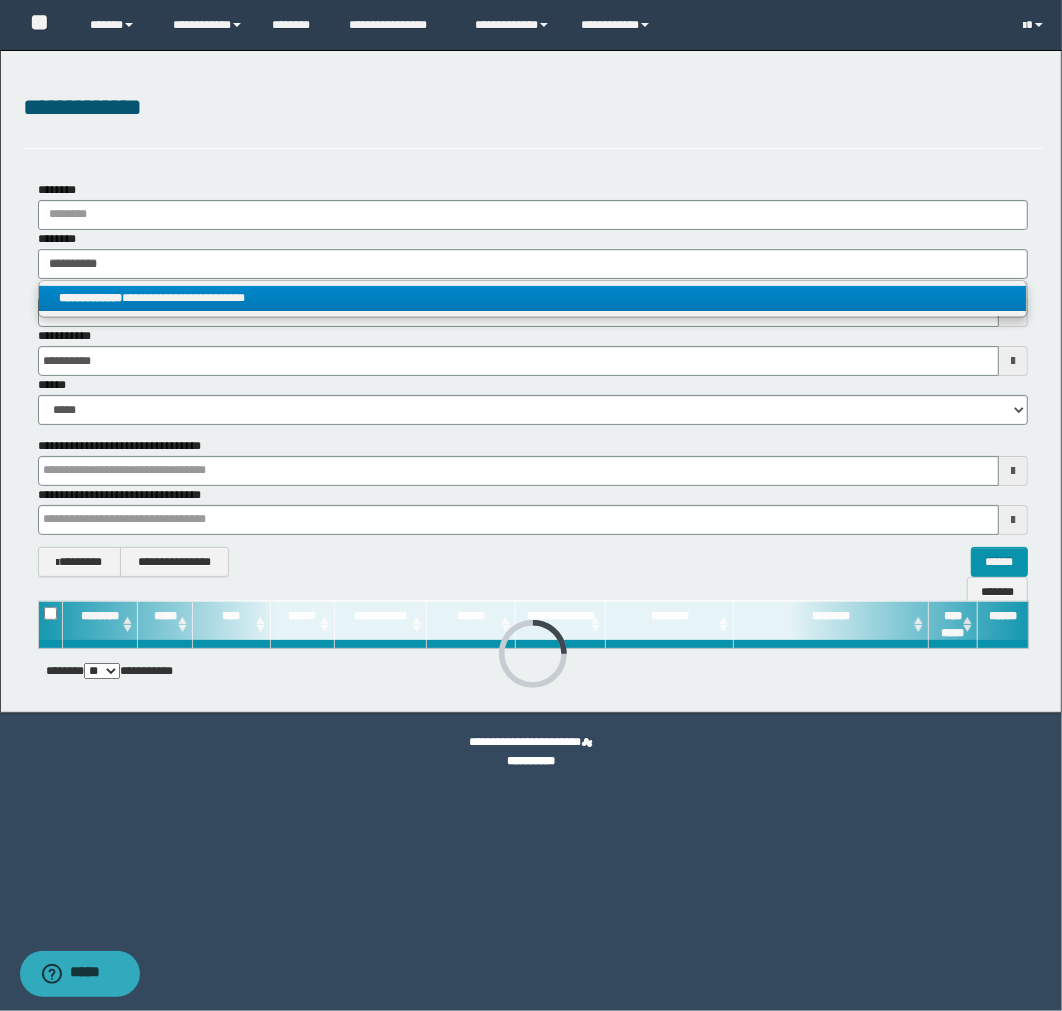 click on "**********" at bounding box center (533, 298) 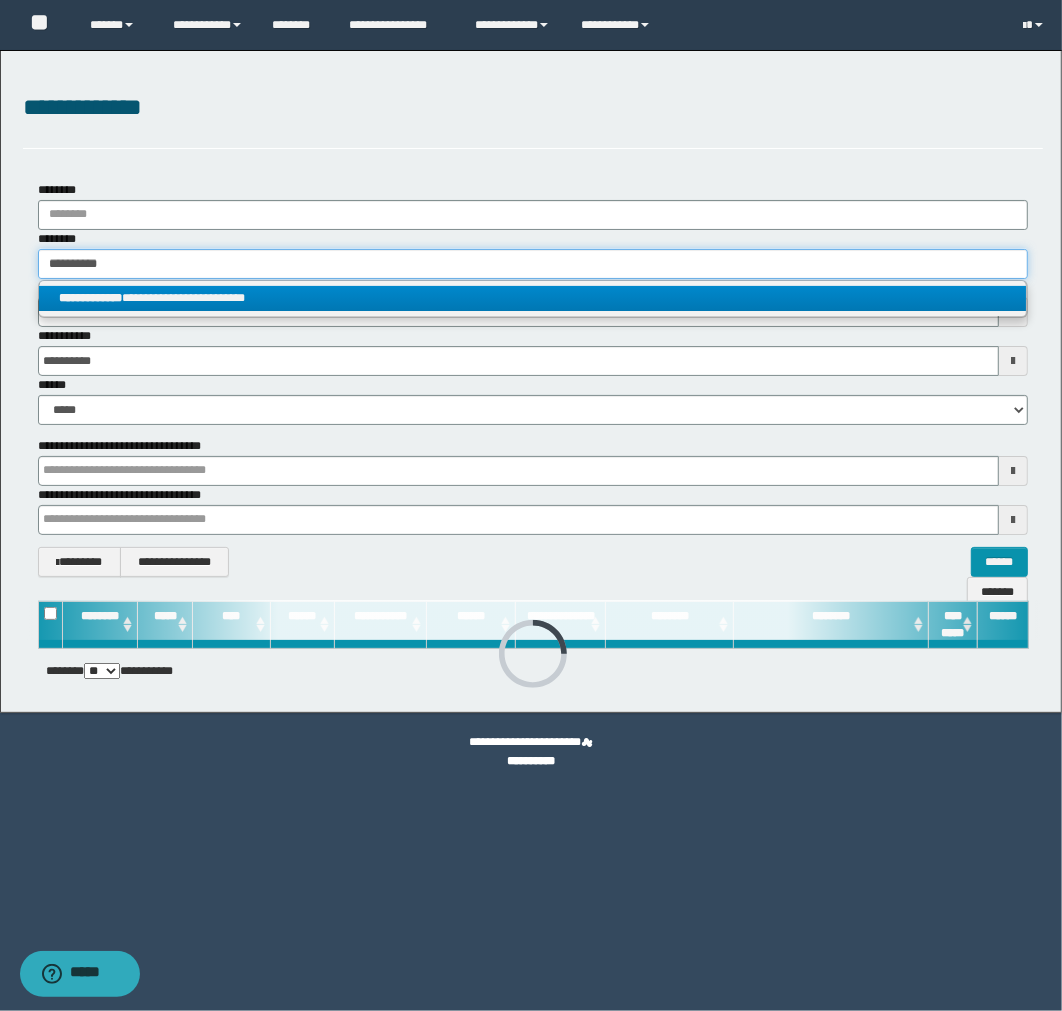 type 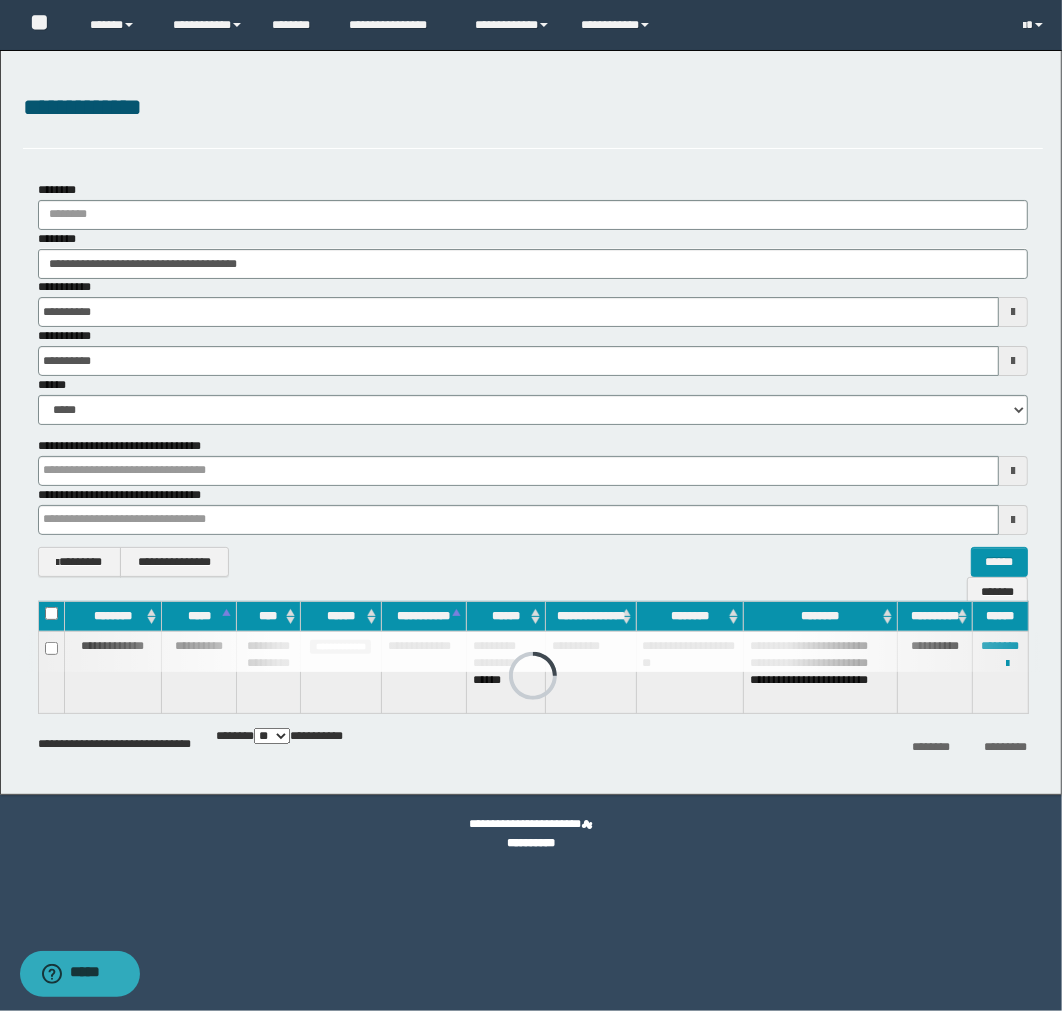 click on "**********" at bounding box center (533, 745) 